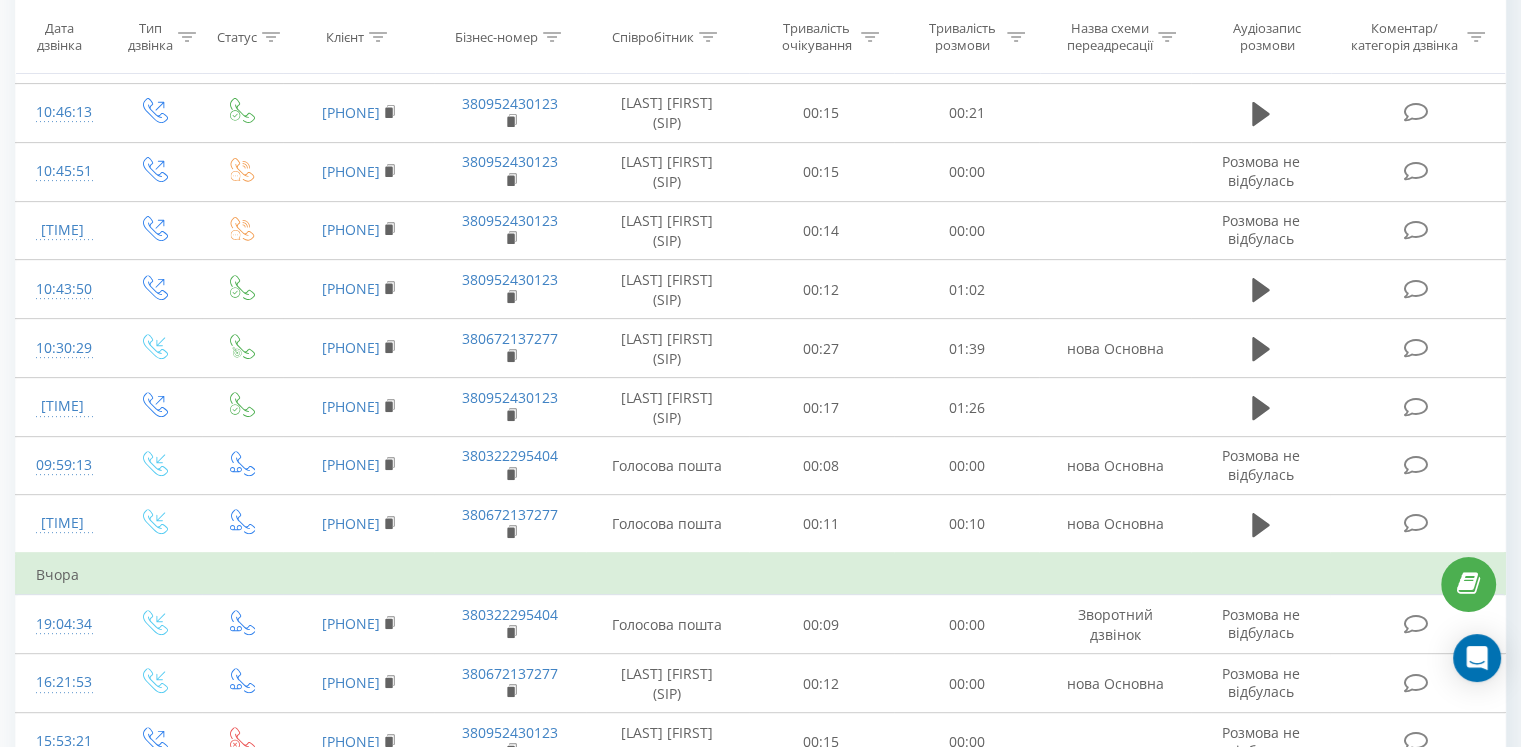 scroll, scrollTop: 688, scrollLeft: 0, axis: vertical 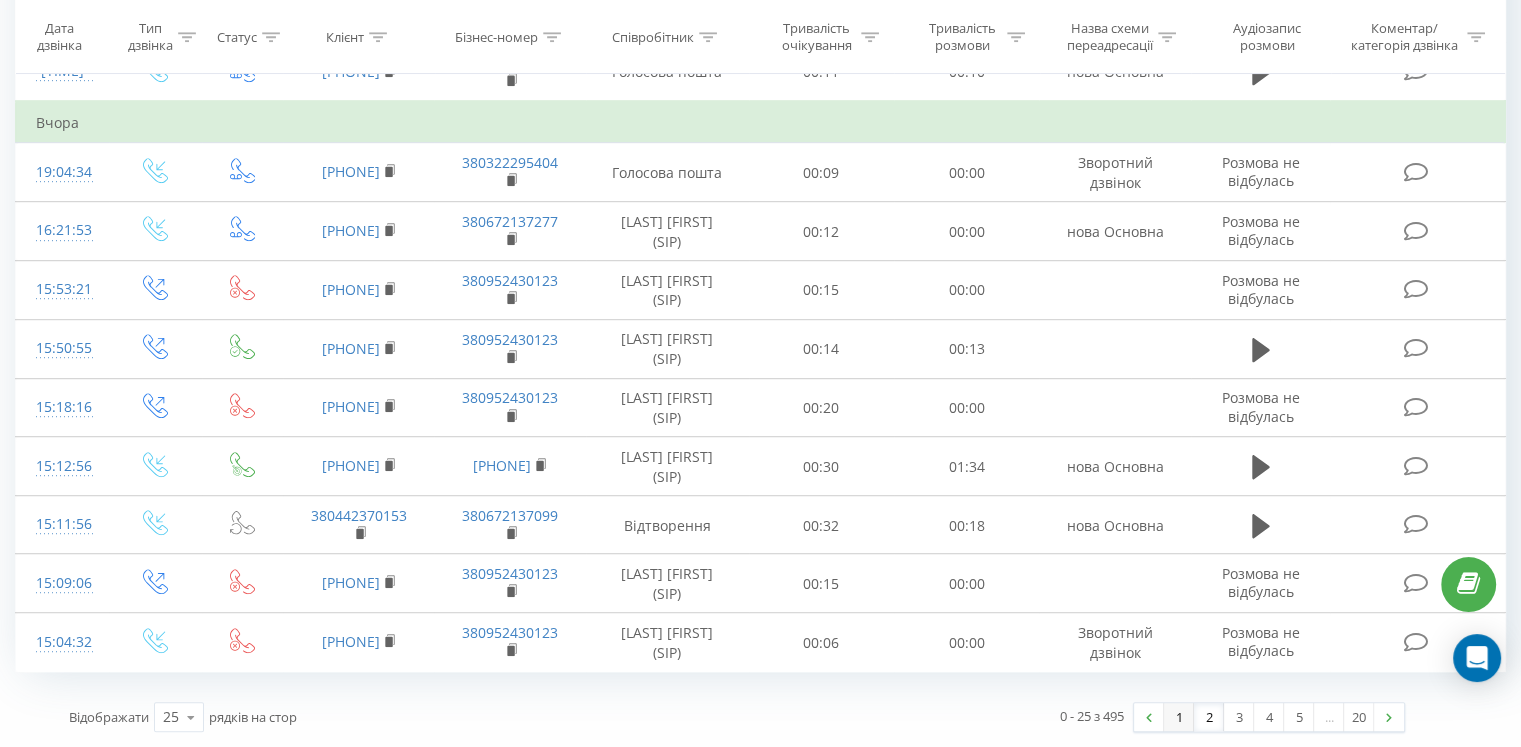 click on "1" at bounding box center [1179, 717] 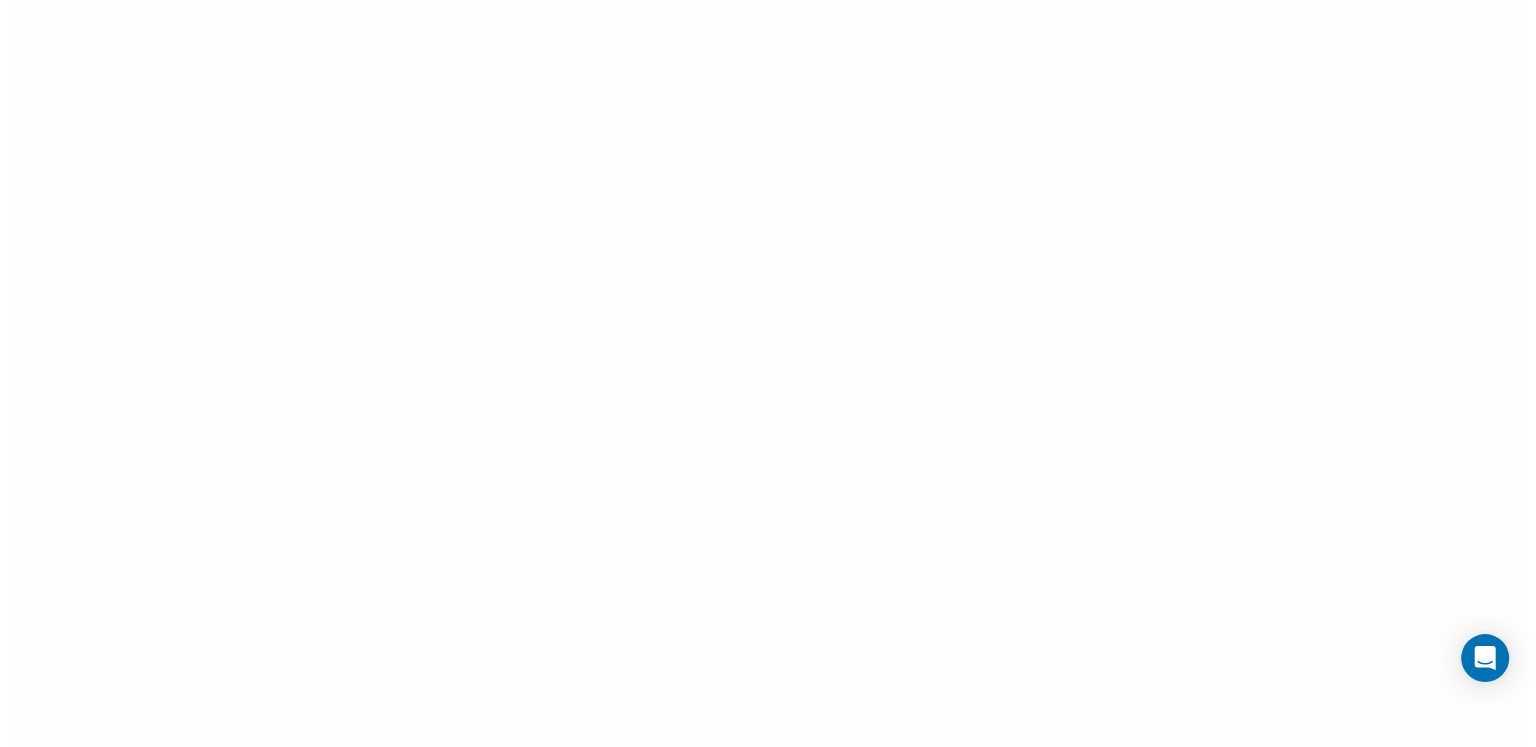 scroll, scrollTop: 0, scrollLeft: 0, axis: both 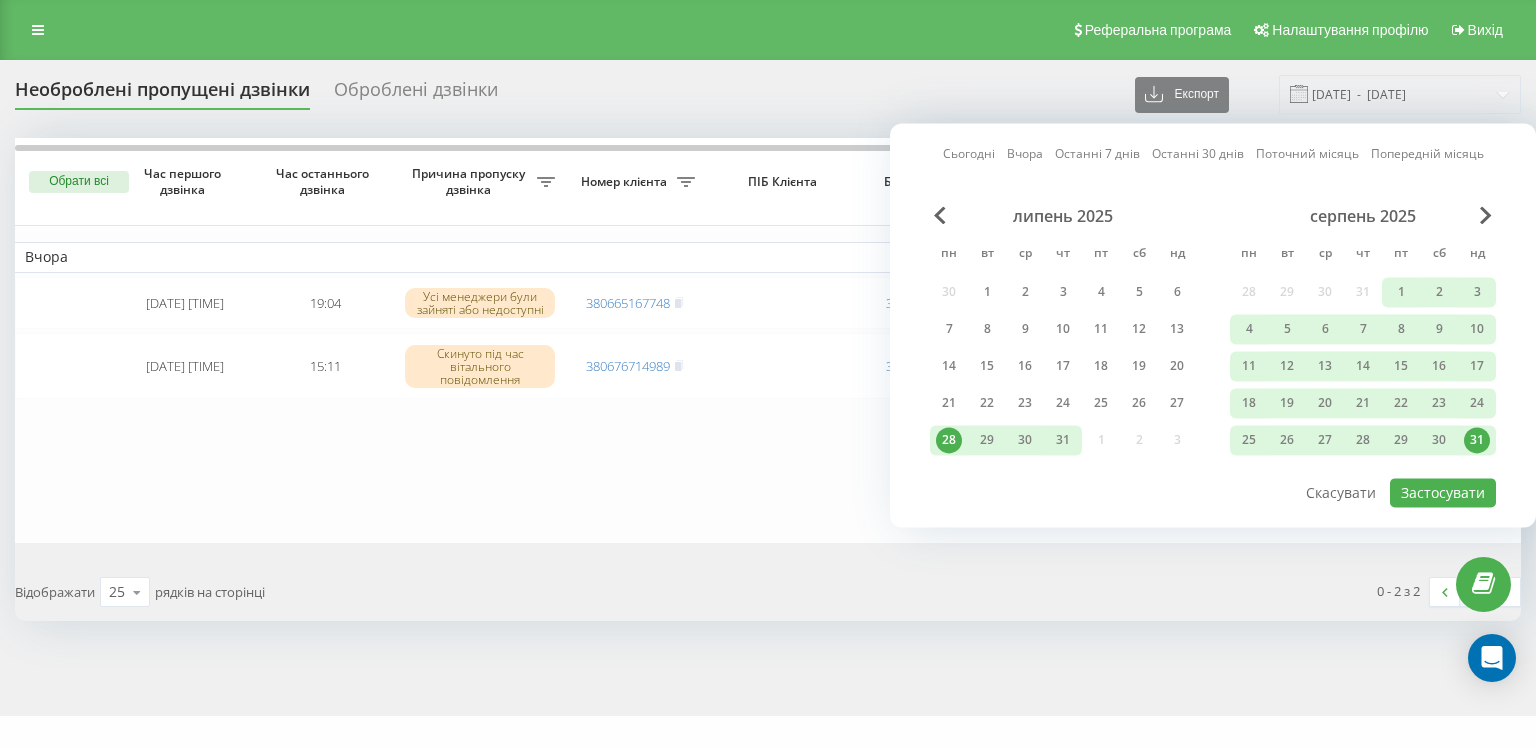 click on "1" at bounding box center [1401, 292] 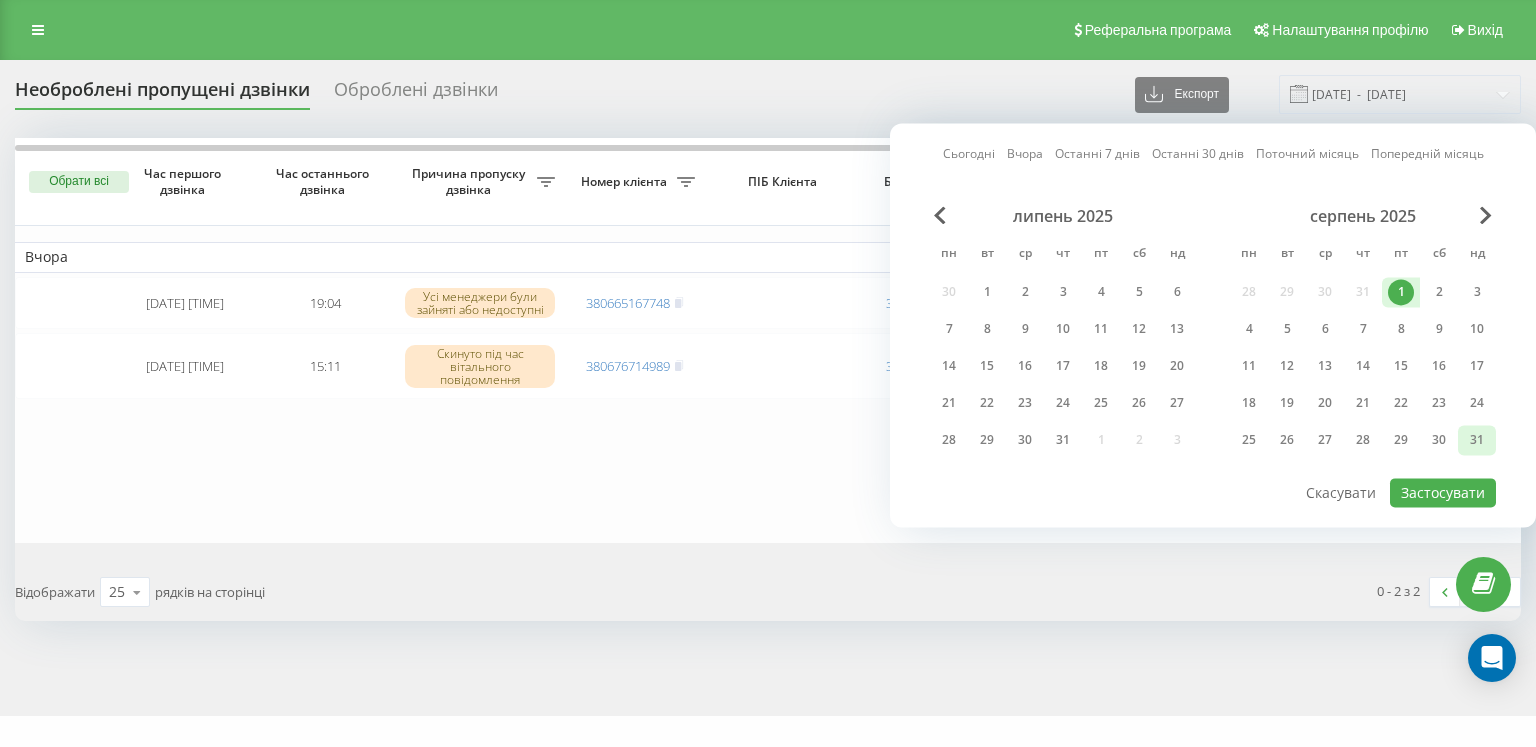 click on "31" at bounding box center (1477, 440) 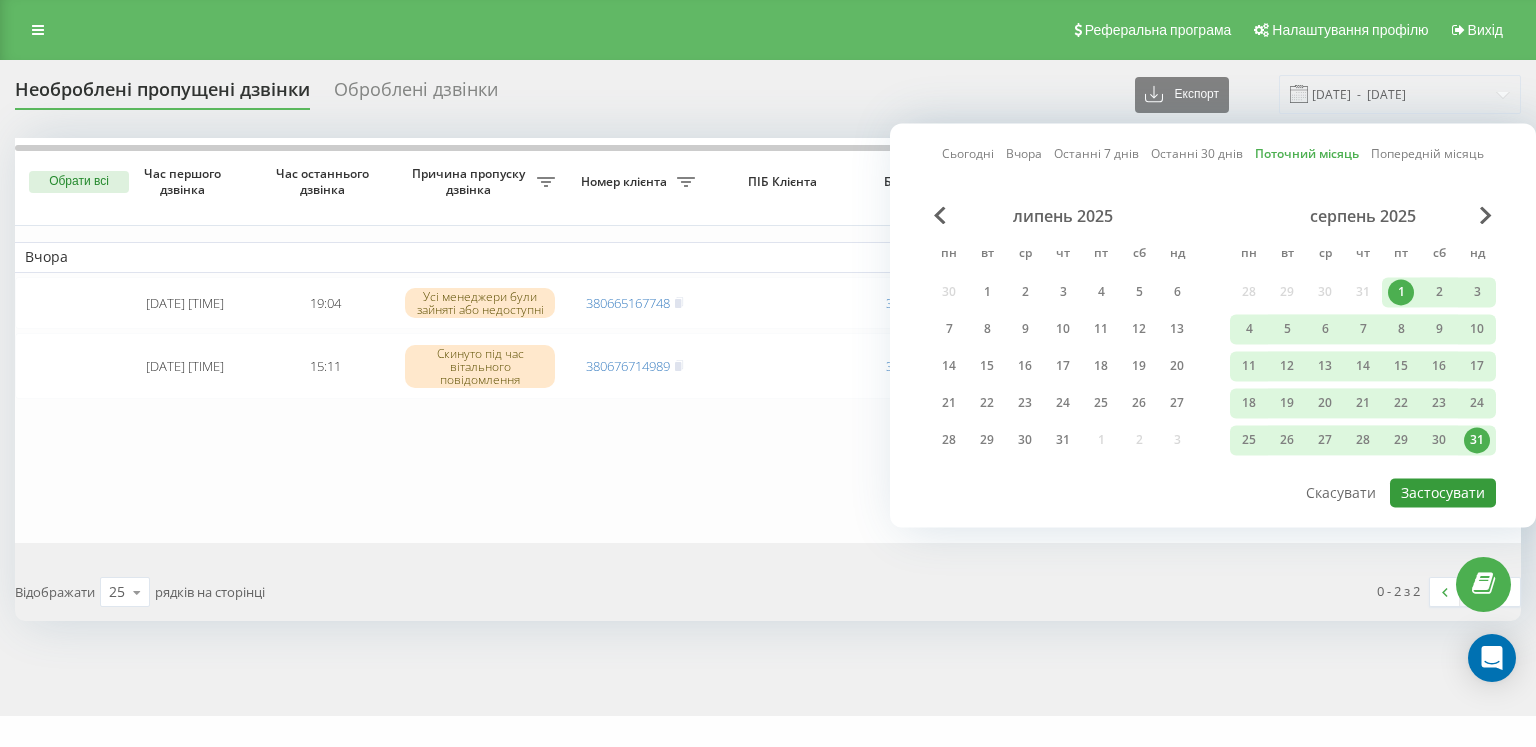 click on "Застосувати" at bounding box center (1443, 492) 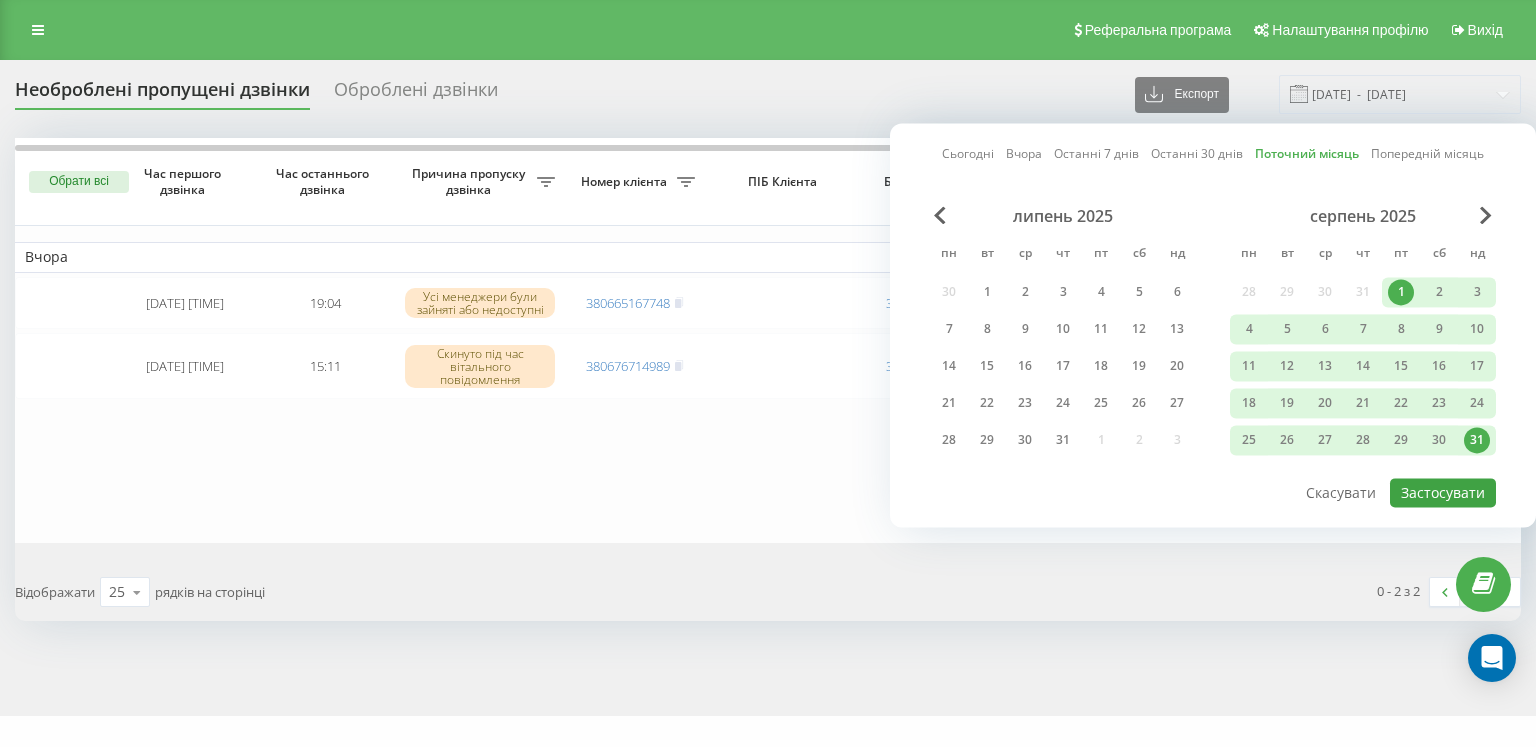 type on "01.08.2025  -  31.08.2025" 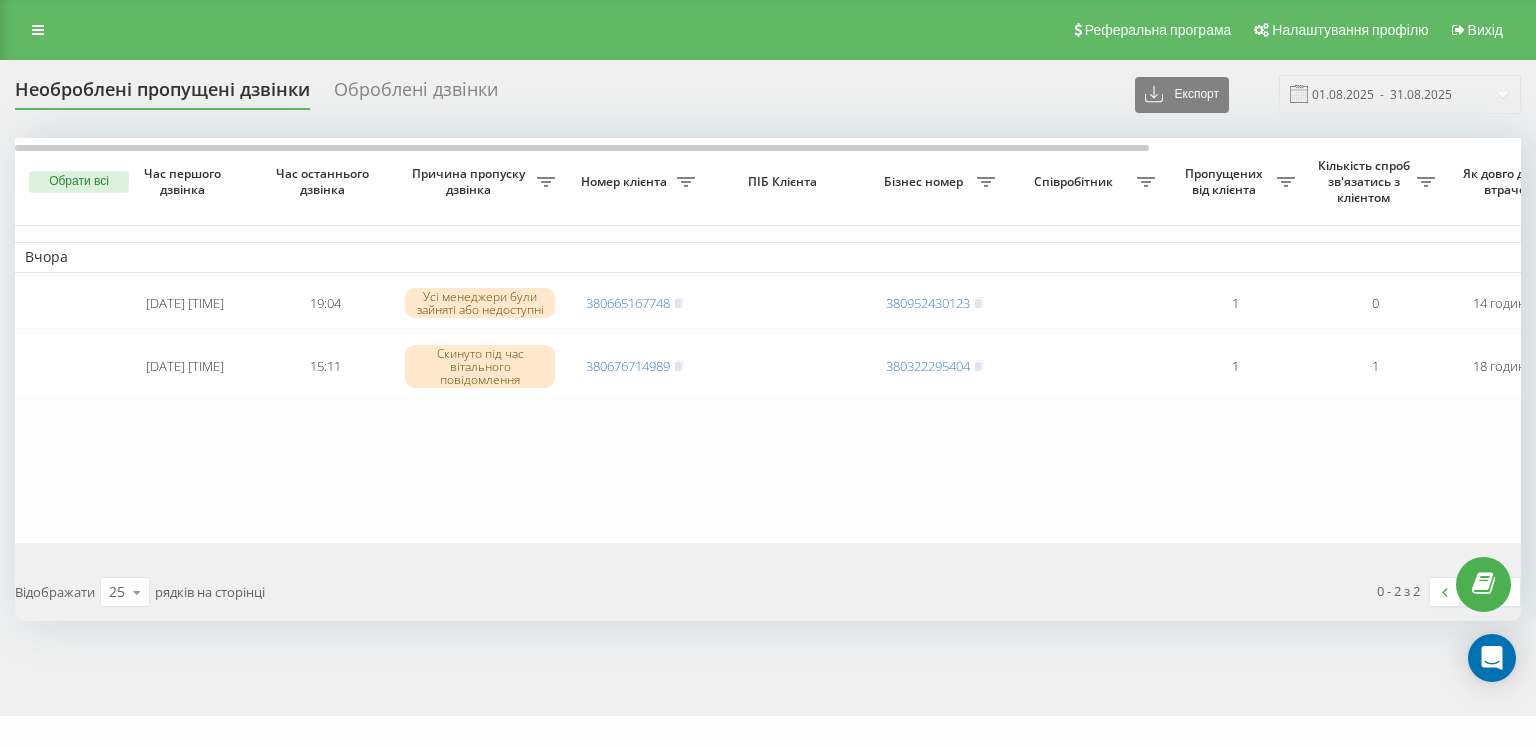 scroll, scrollTop: 0, scrollLeft: 0, axis: both 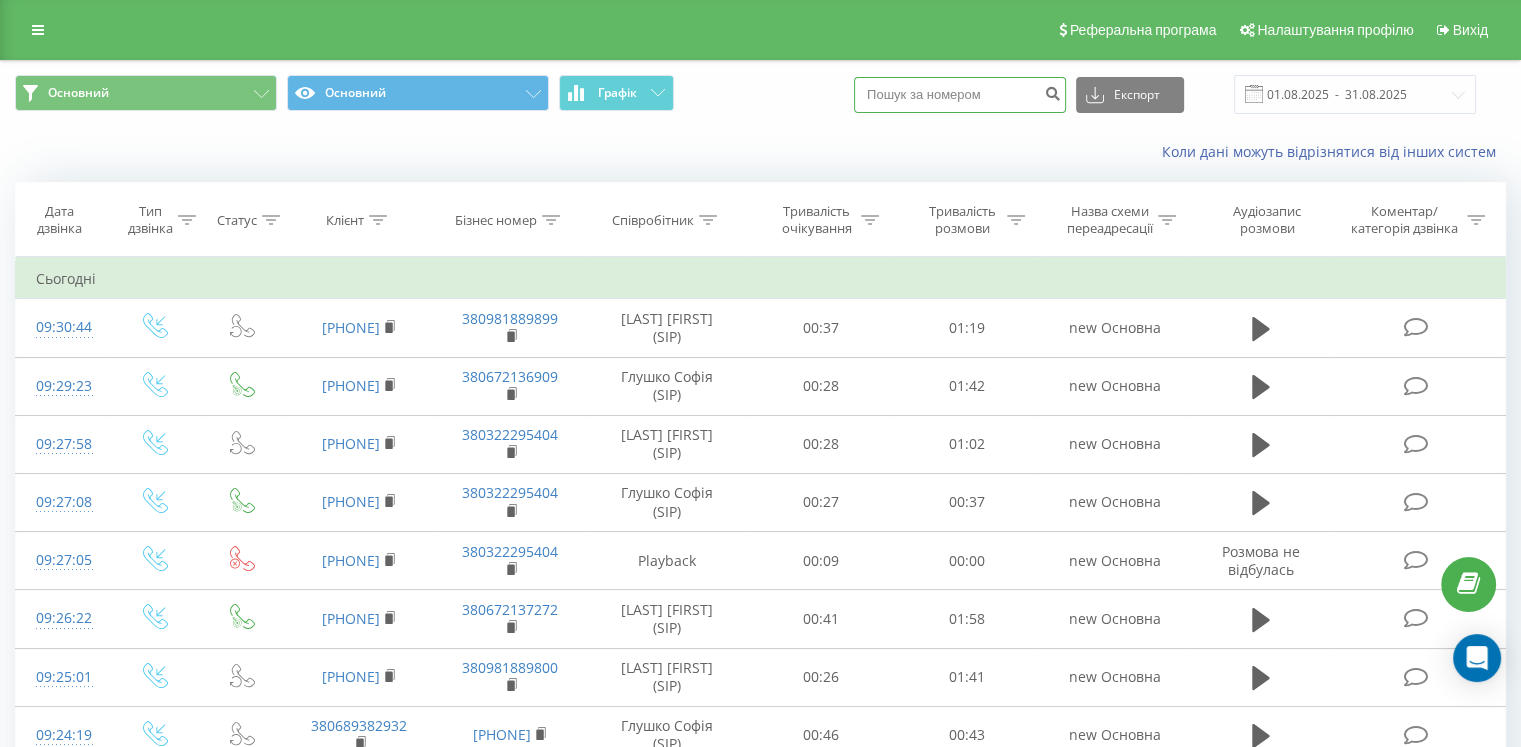paste on "38(097) 280-71-40" 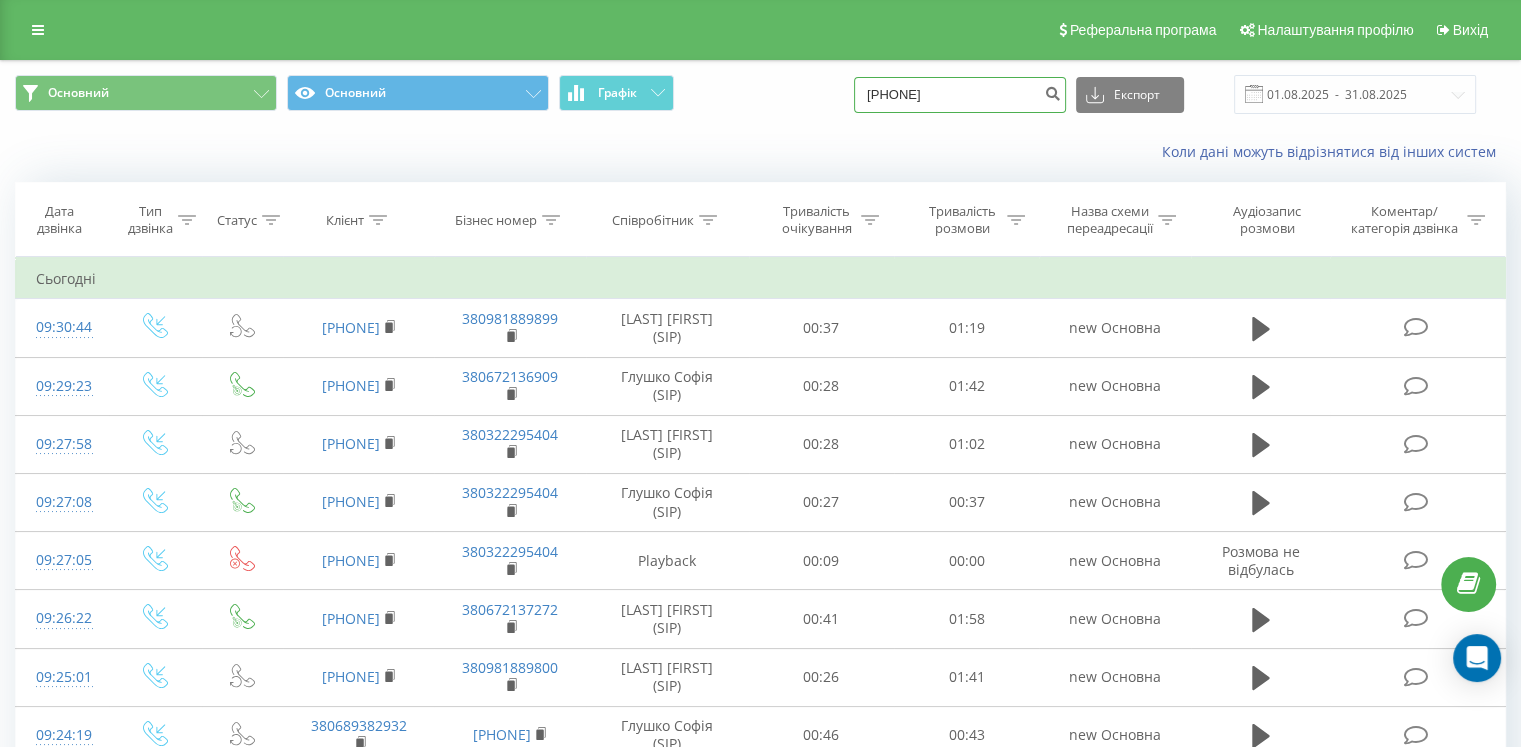 click on "38(097) 280-71-40" at bounding box center [960, 95] 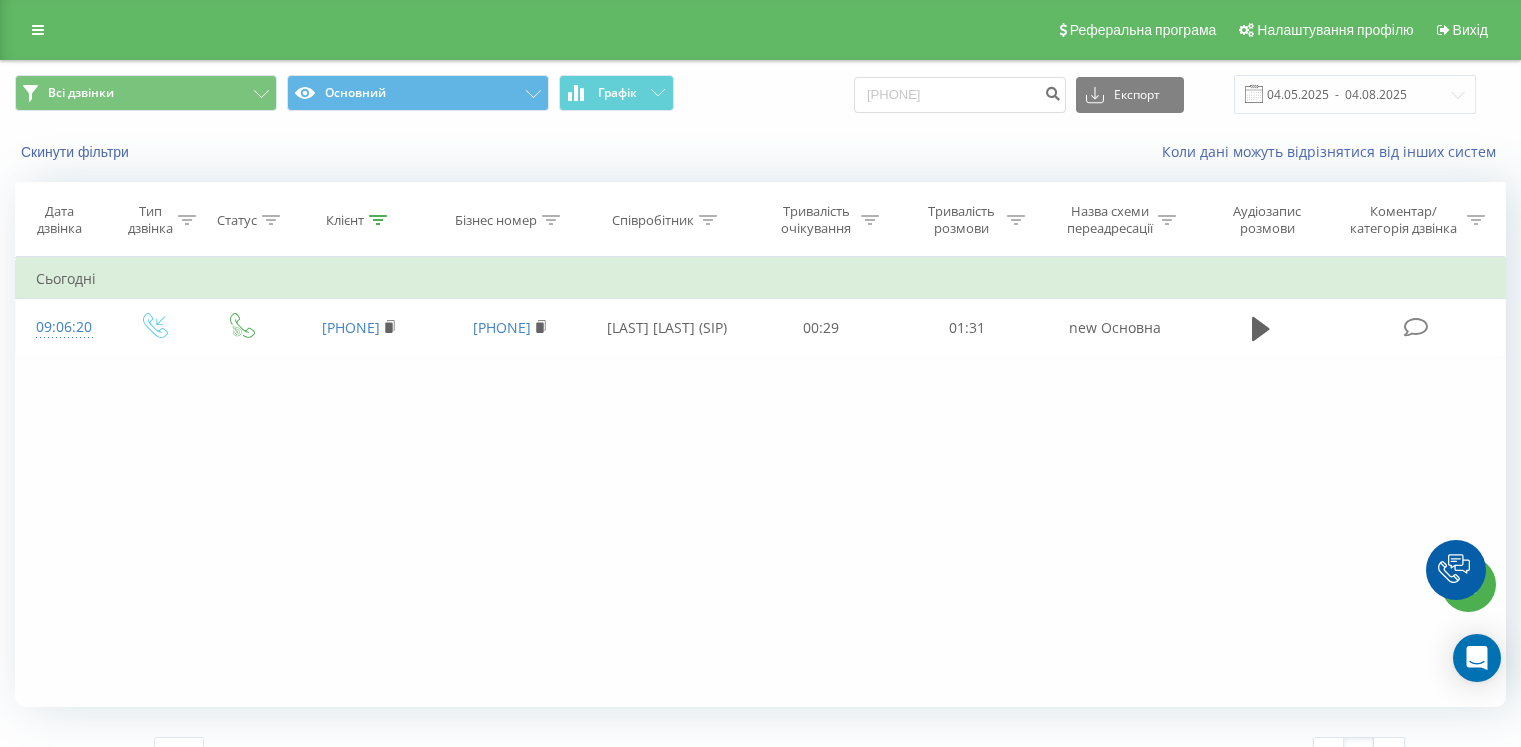 scroll, scrollTop: 0, scrollLeft: 0, axis: both 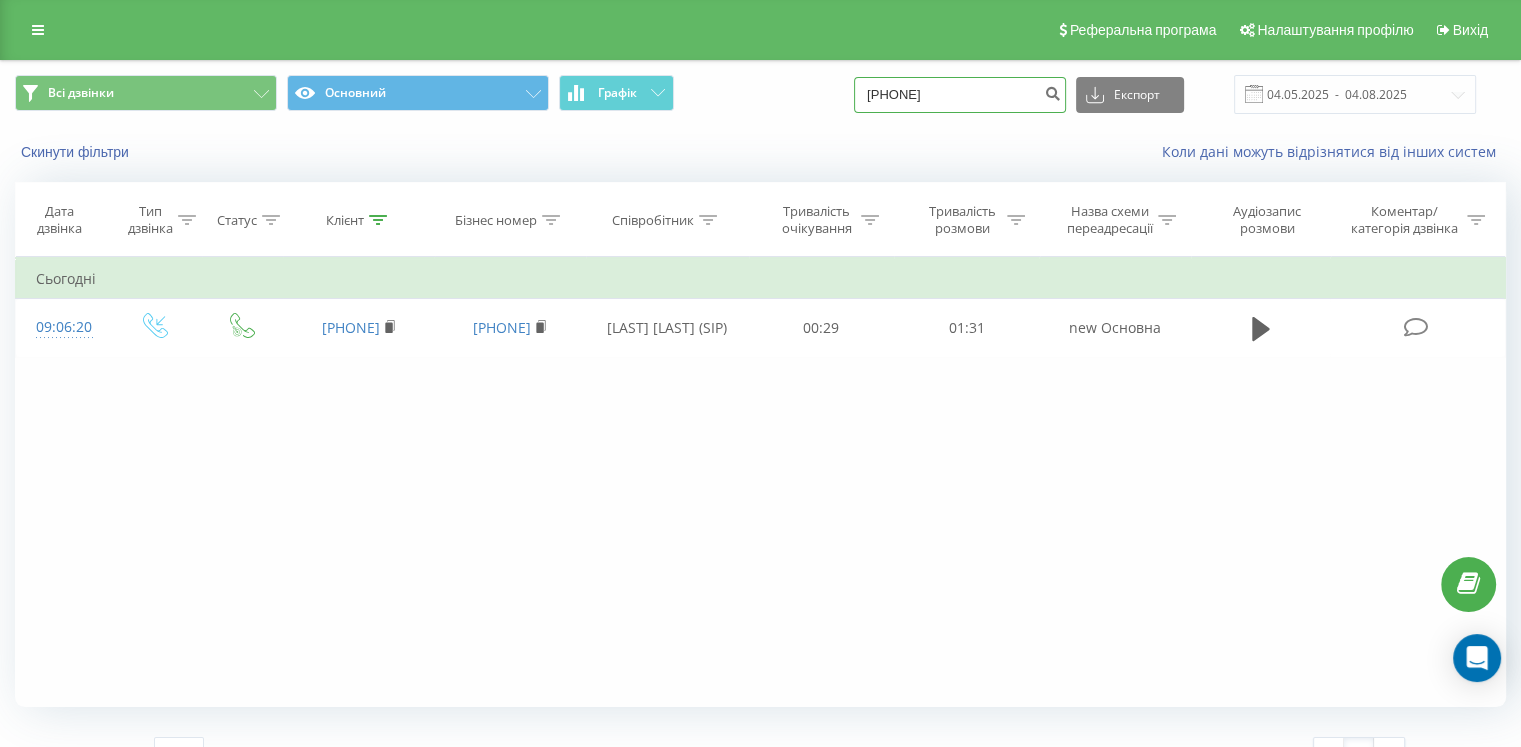 click on "380972807140" at bounding box center (960, 95) 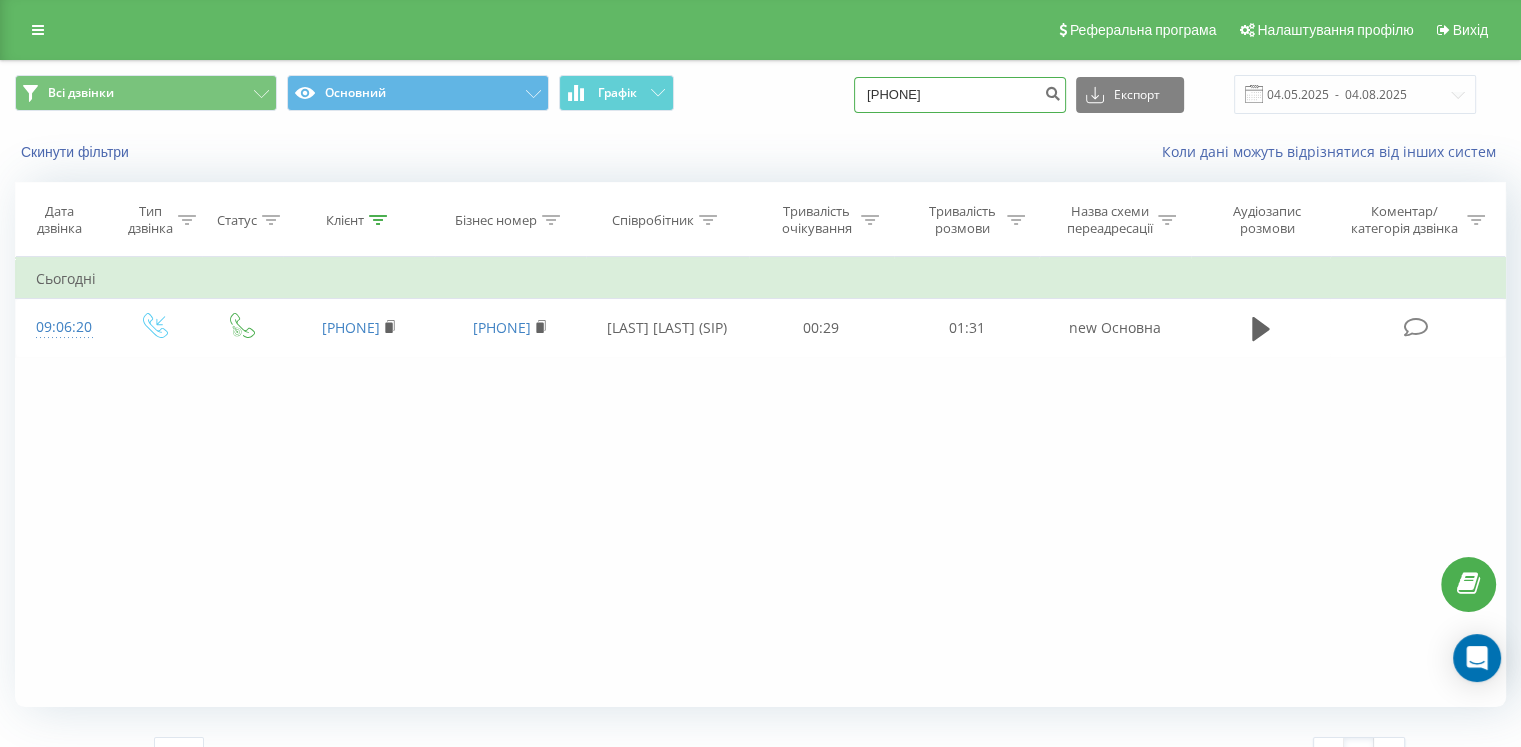 paste on "(097) 667-19-74" 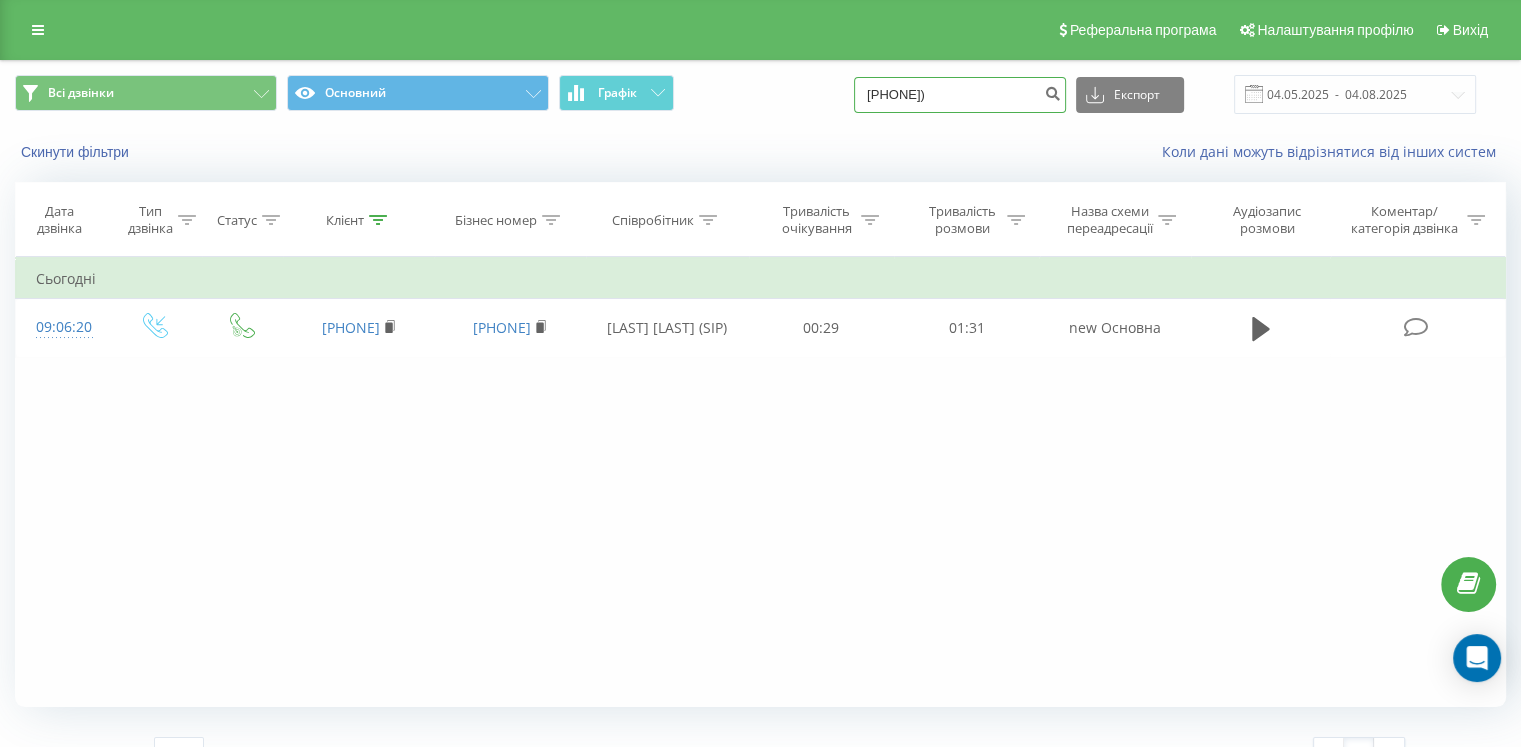 click on "38097) 667-19-74" at bounding box center [960, 95] 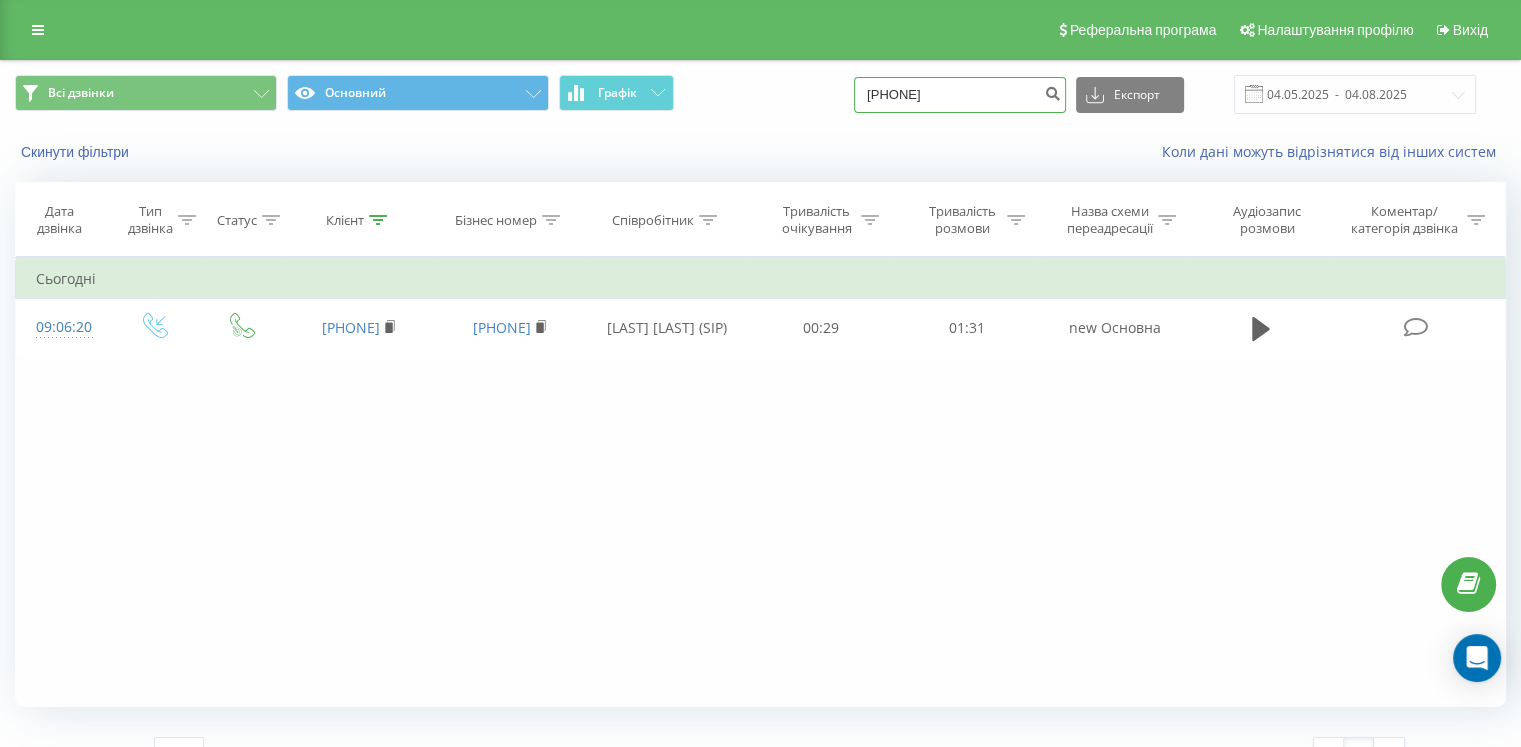 click on "38097 667-19-74" at bounding box center (960, 95) 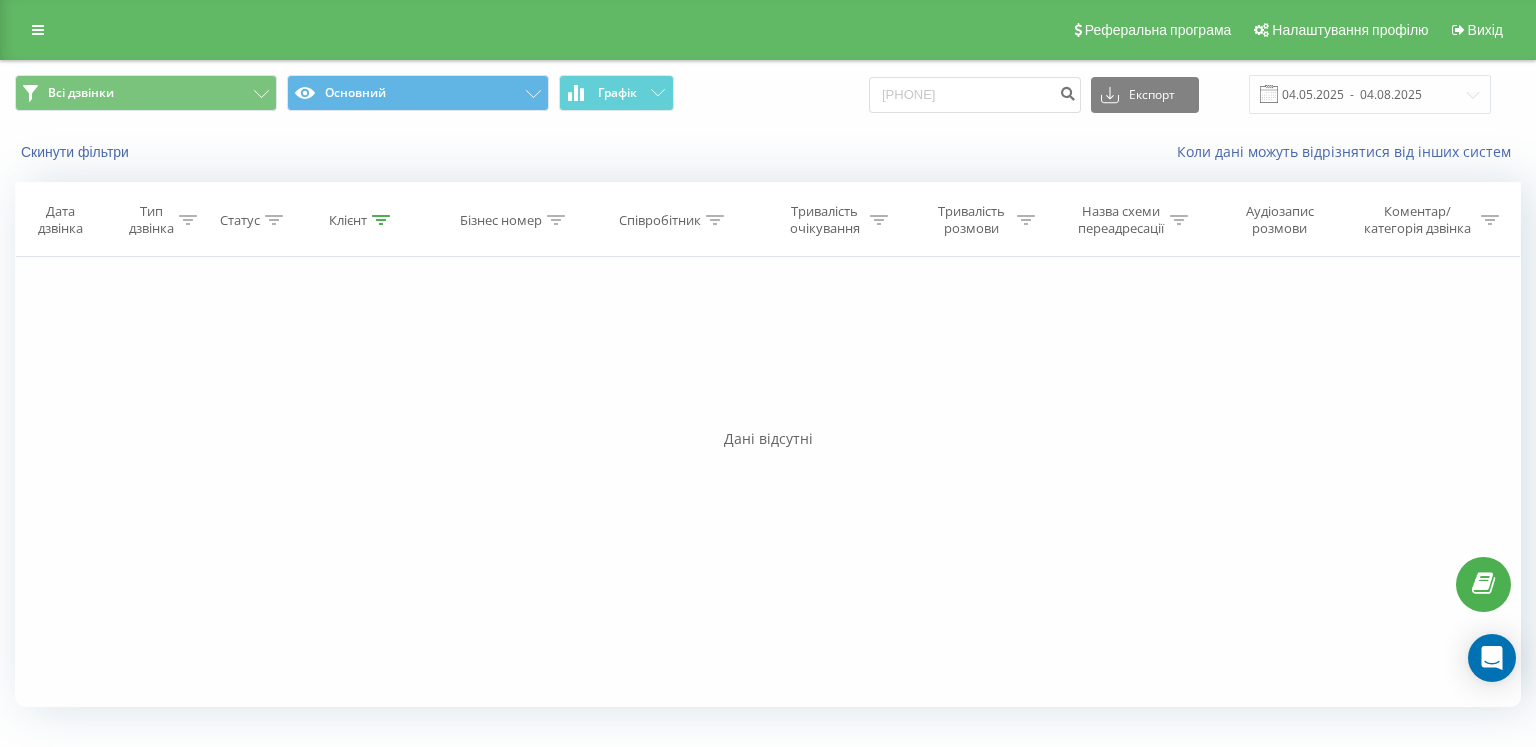 scroll, scrollTop: 0, scrollLeft: 0, axis: both 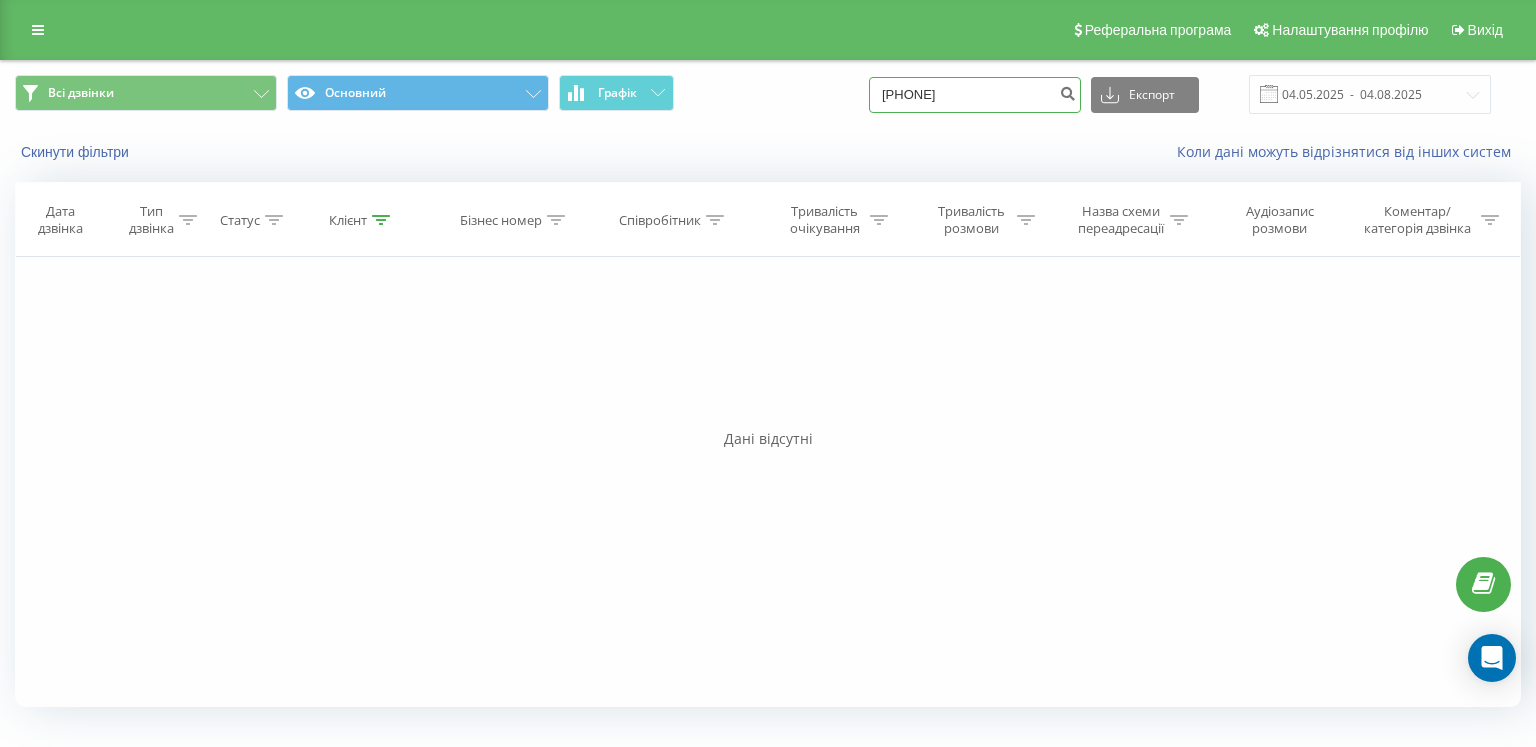 click on "380976671974" at bounding box center (975, 95) 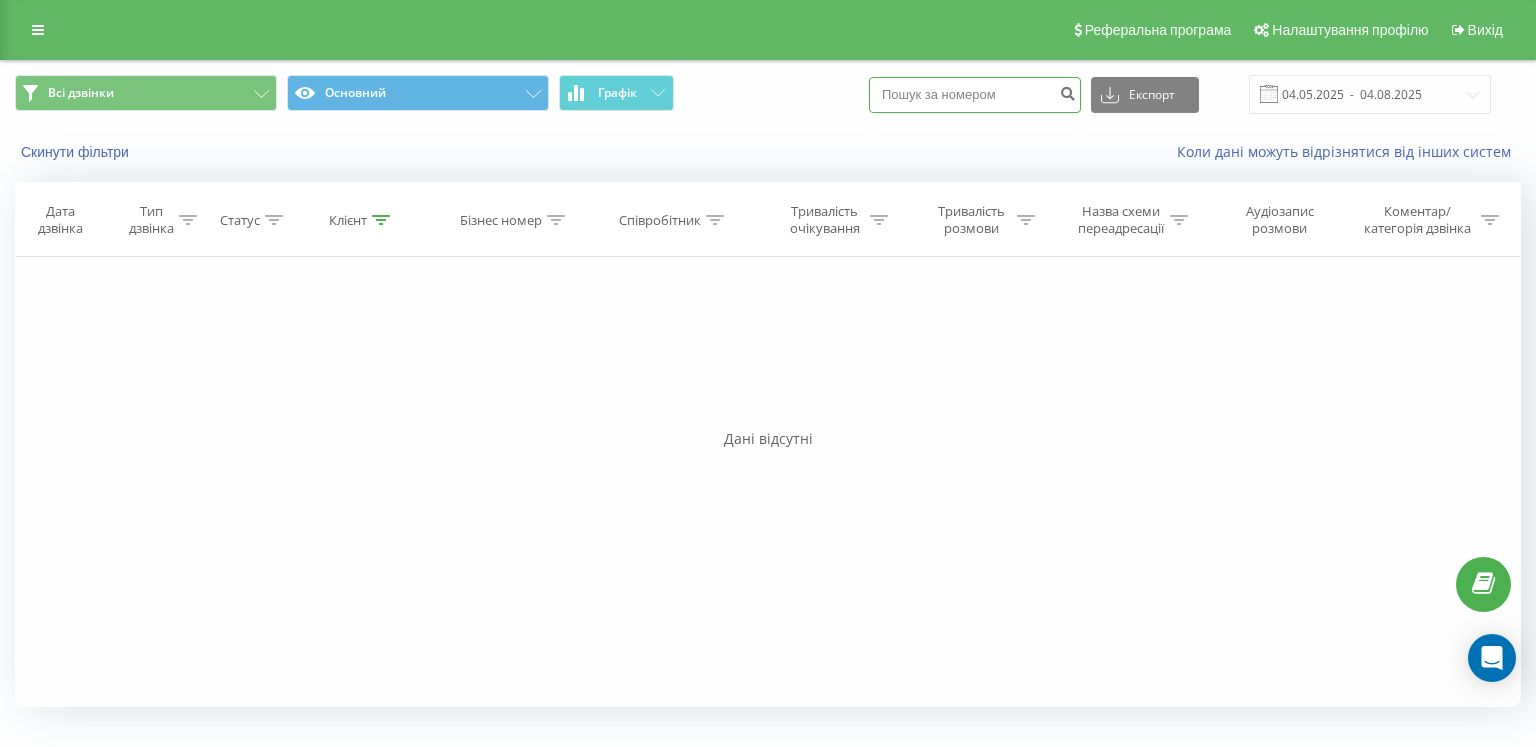 click at bounding box center (975, 95) 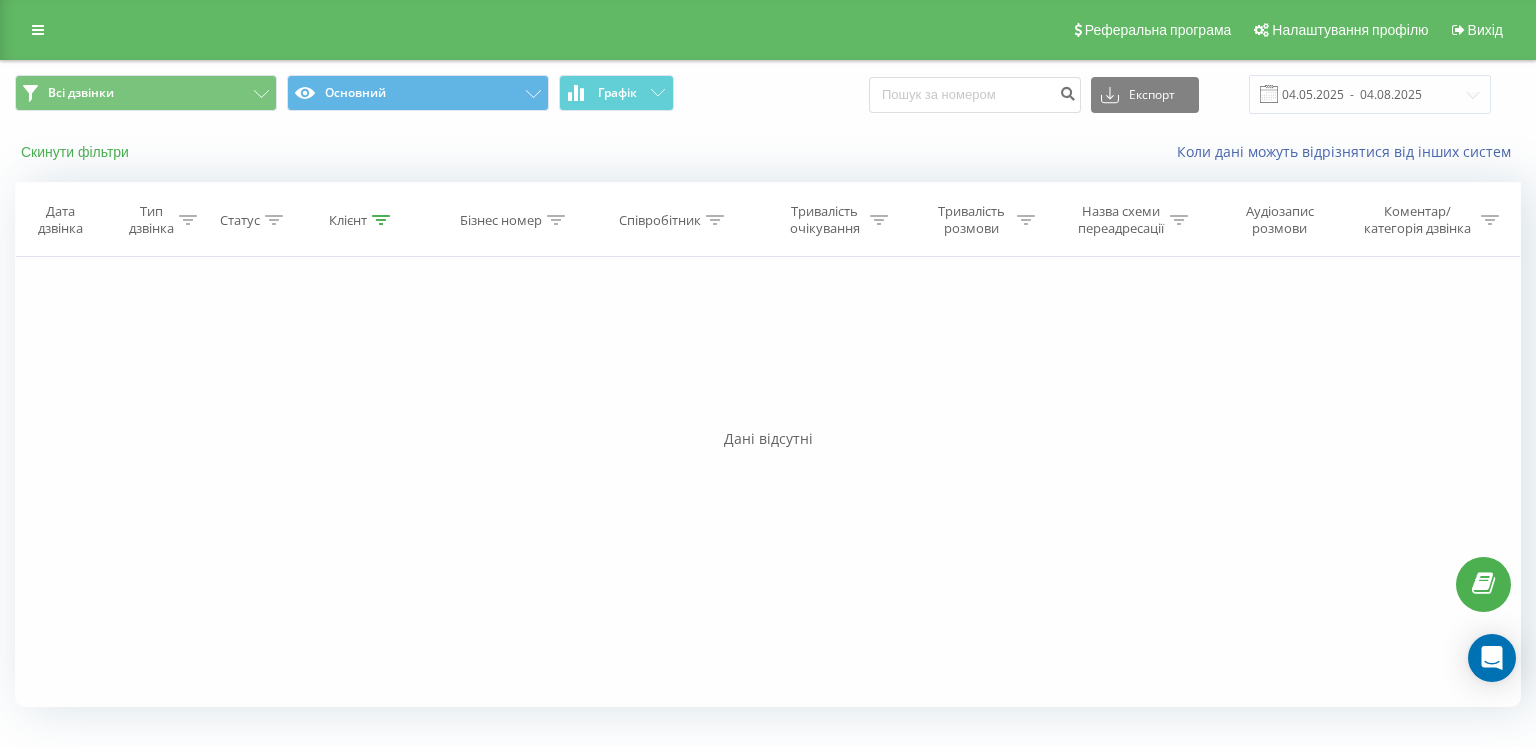 click on "Скинути фільтри" at bounding box center (77, 152) 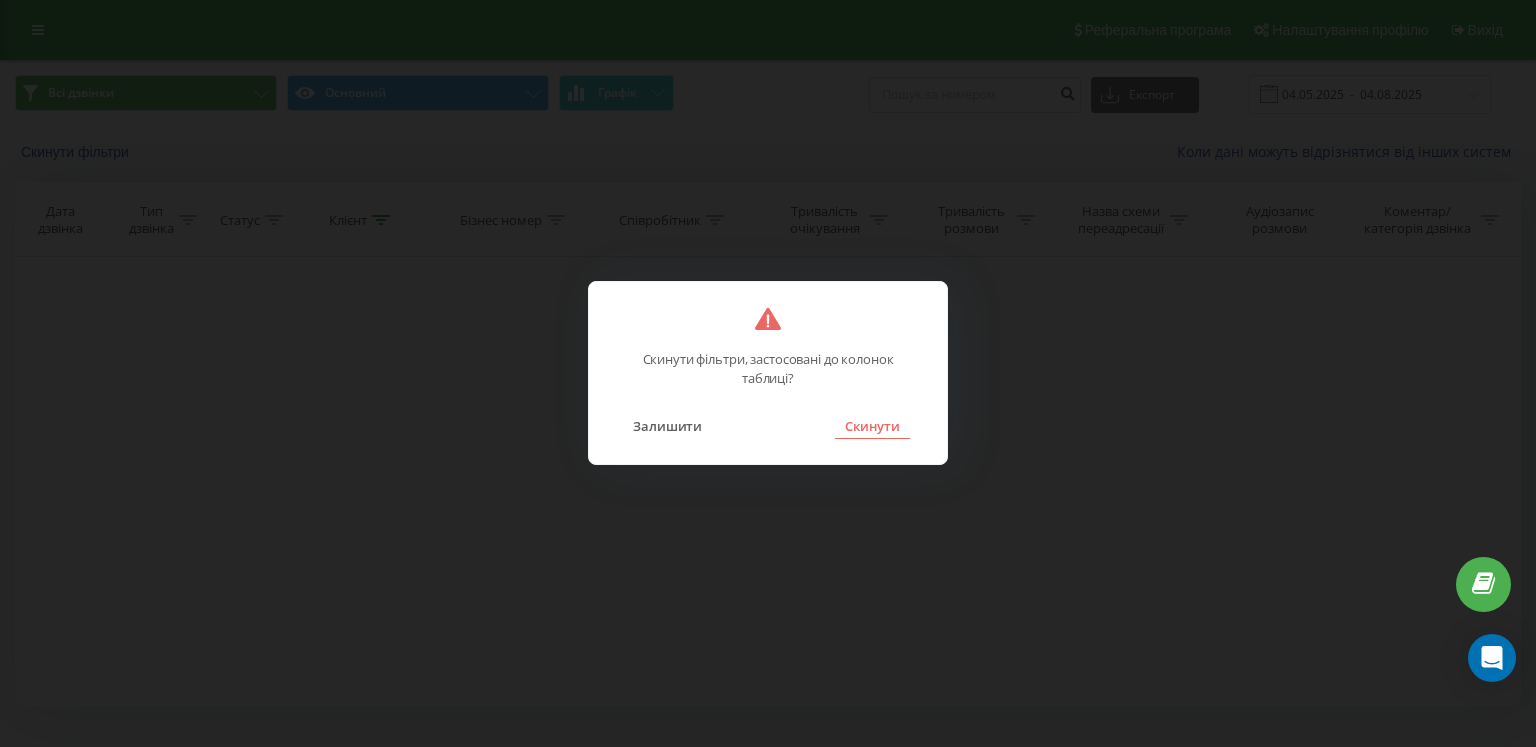 click on "Скинути" at bounding box center [872, 426] 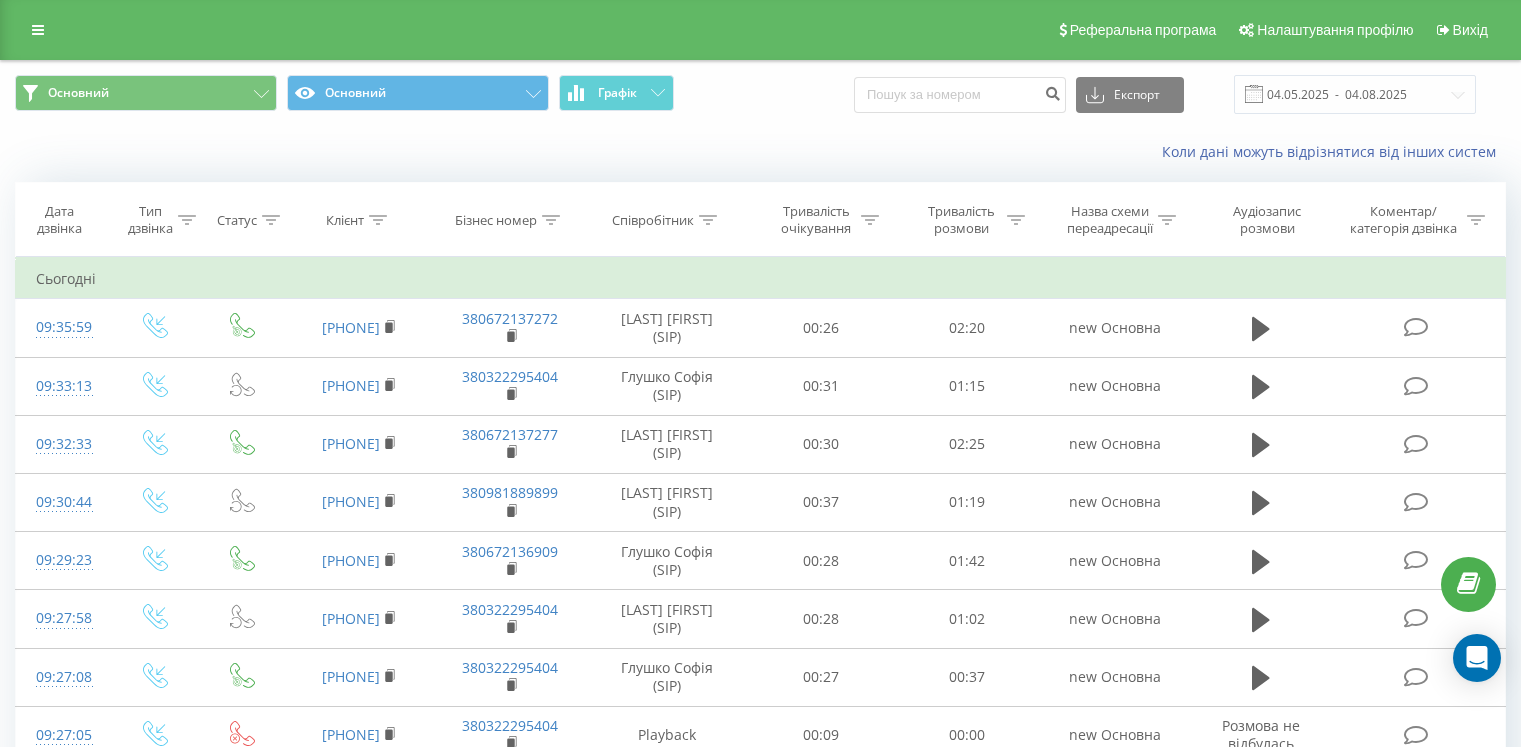 scroll, scrollTop: 0, scrollLeft: 0, axis: both 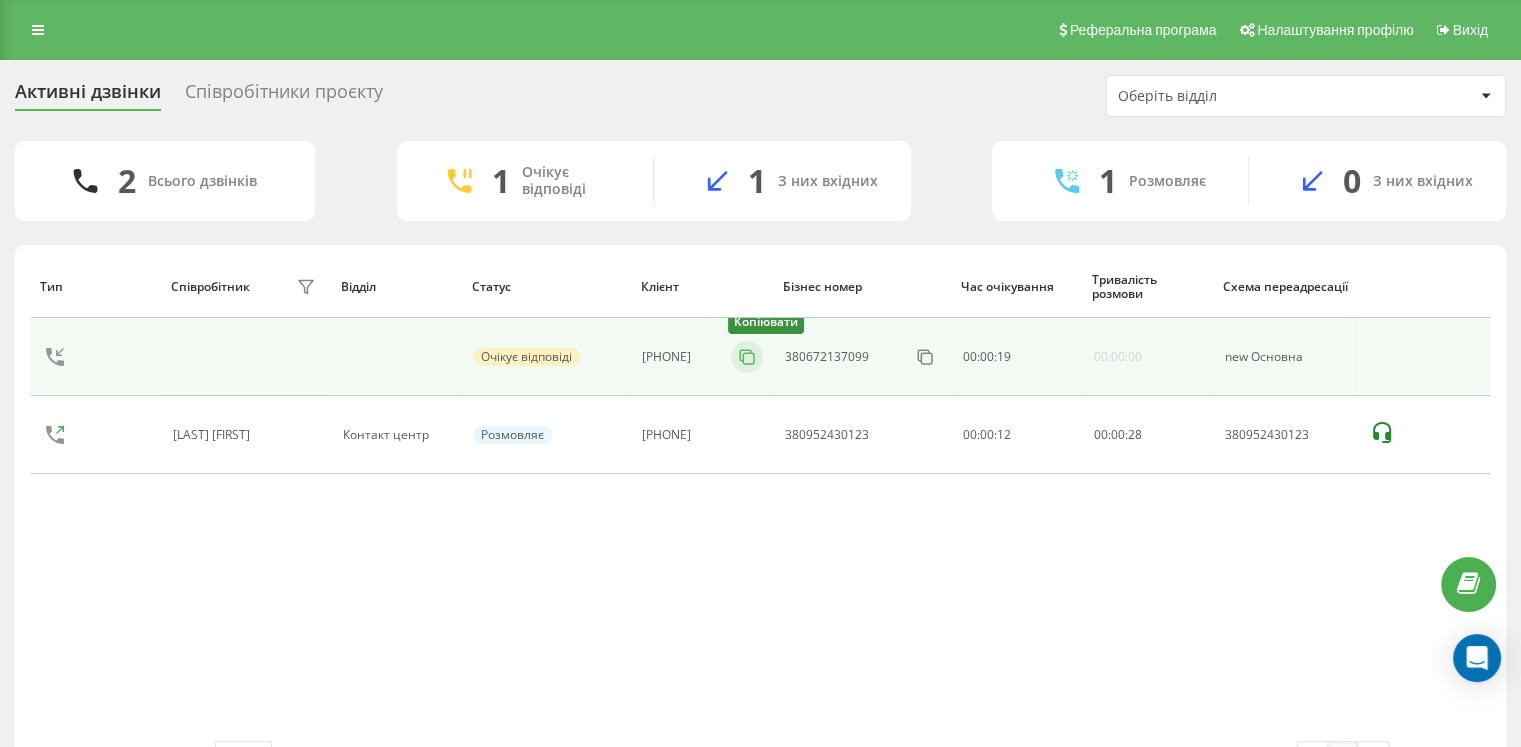 click 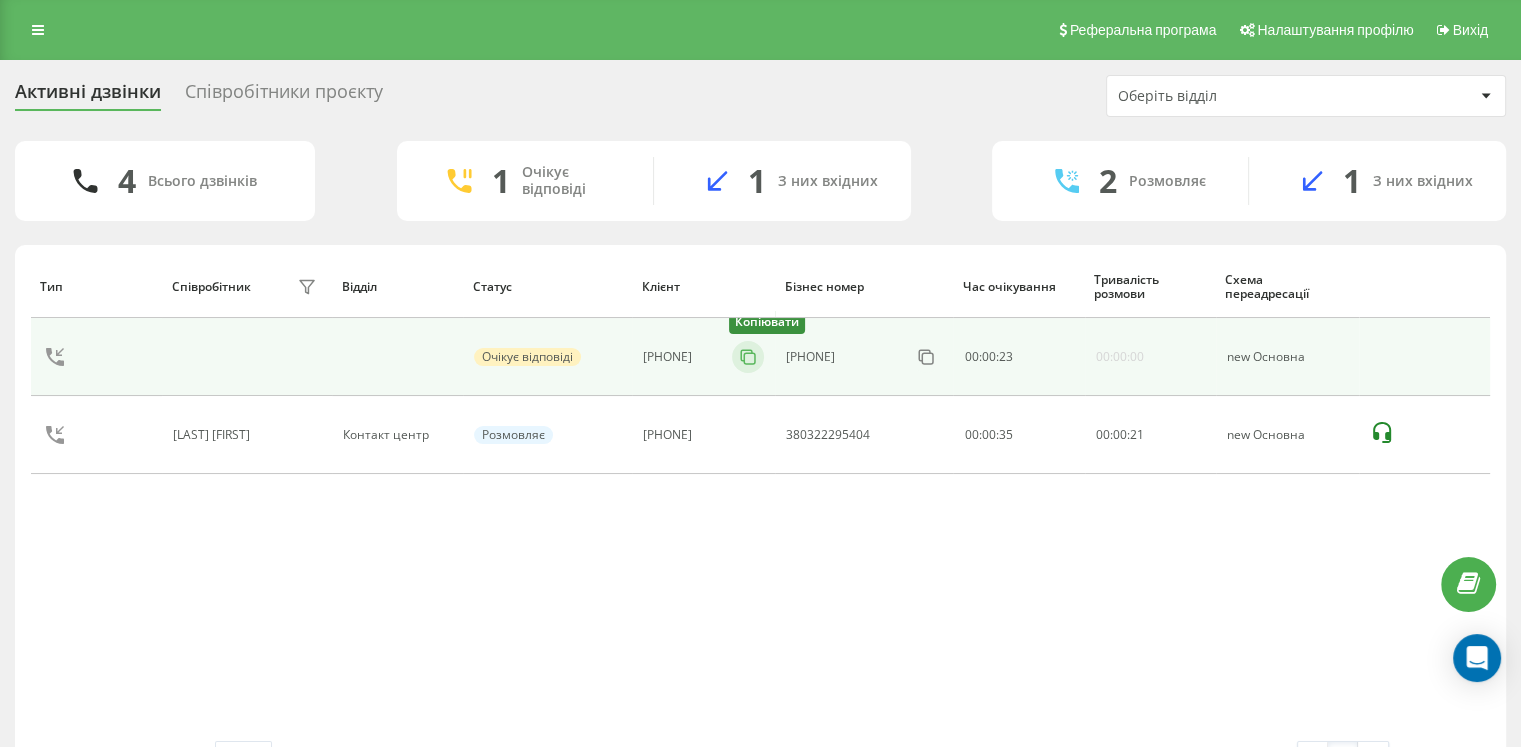 click 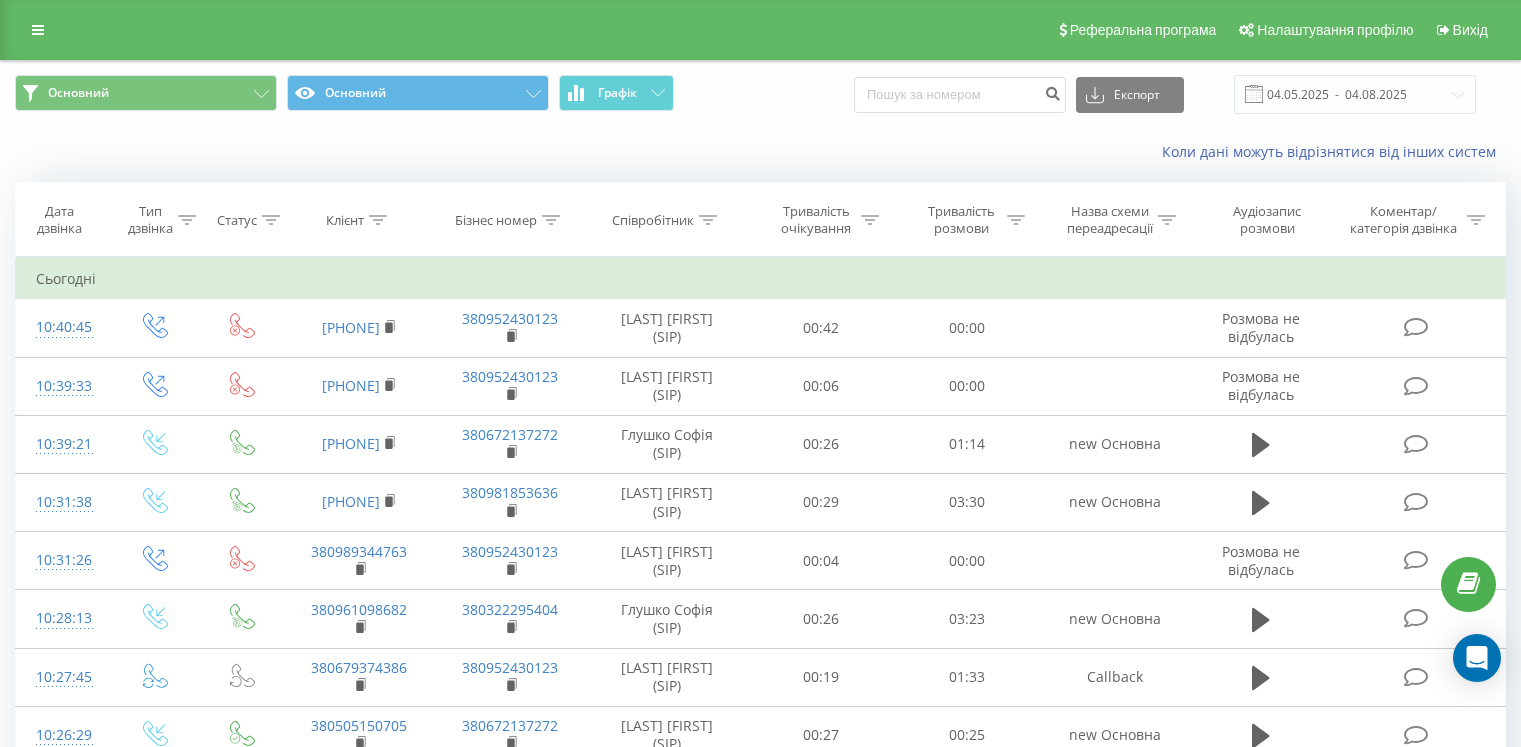 scroll, scrollTop: 0, scrollLeft: 0, axis: both 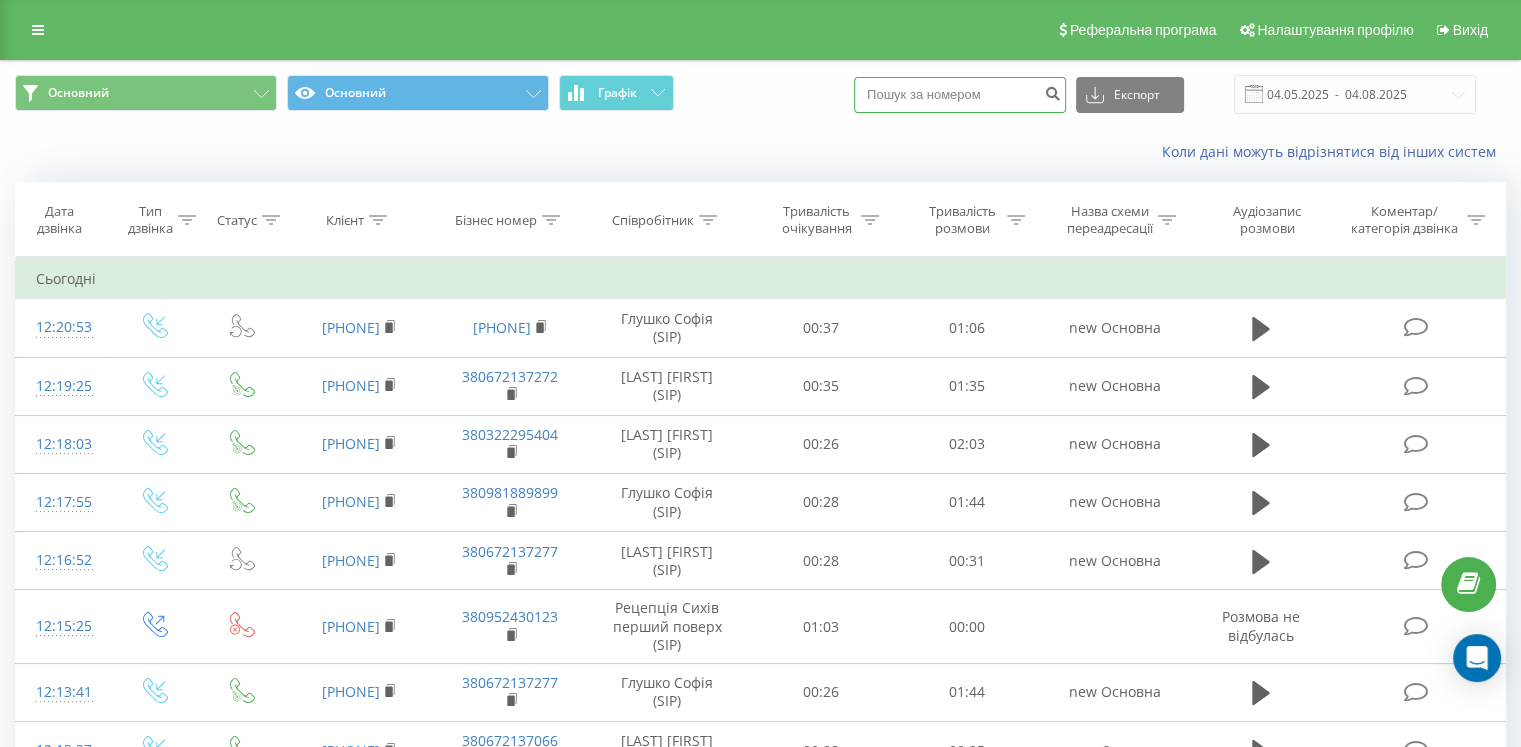 click at bounding box center [960, 95] 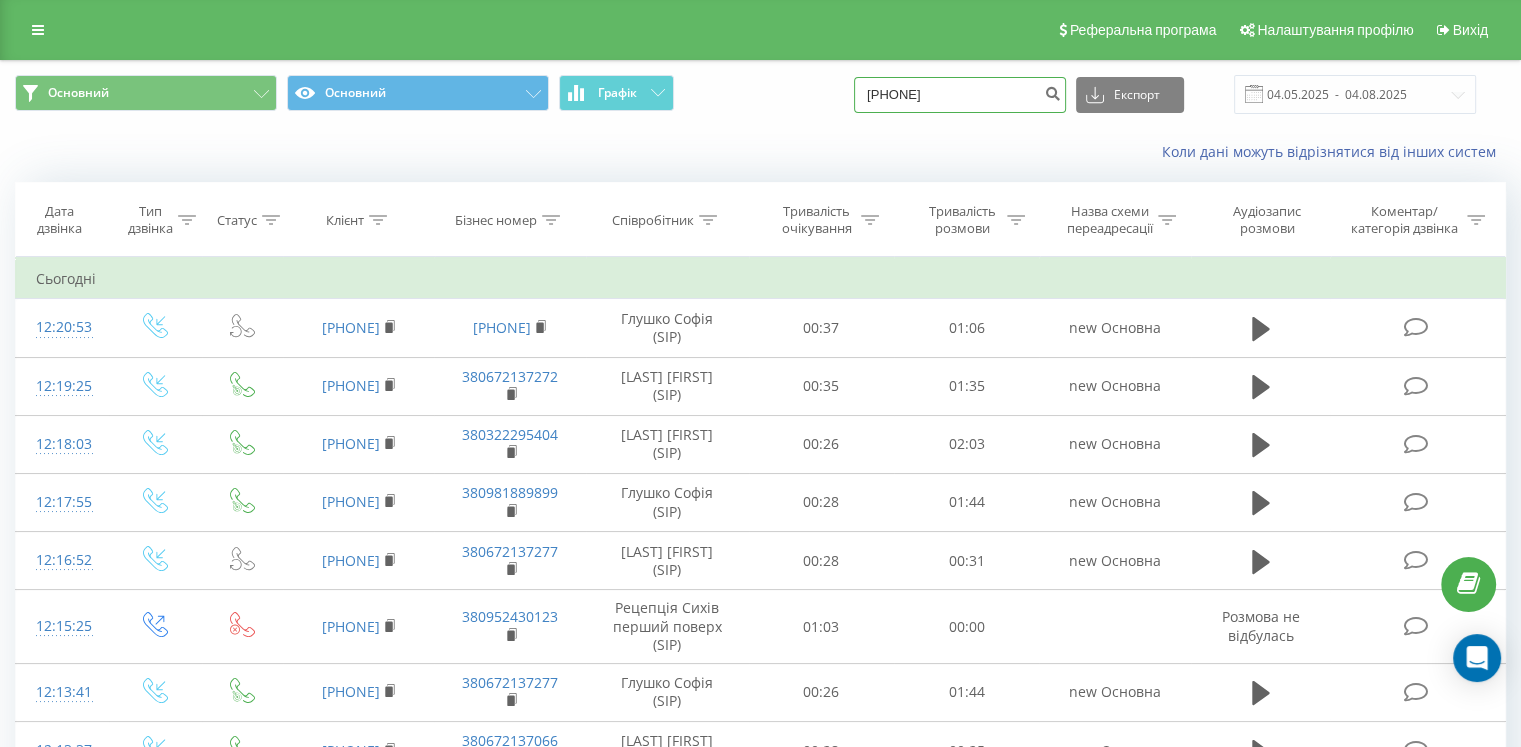 click on "38(063) 373-63-84" at bounding box center (960, 95) 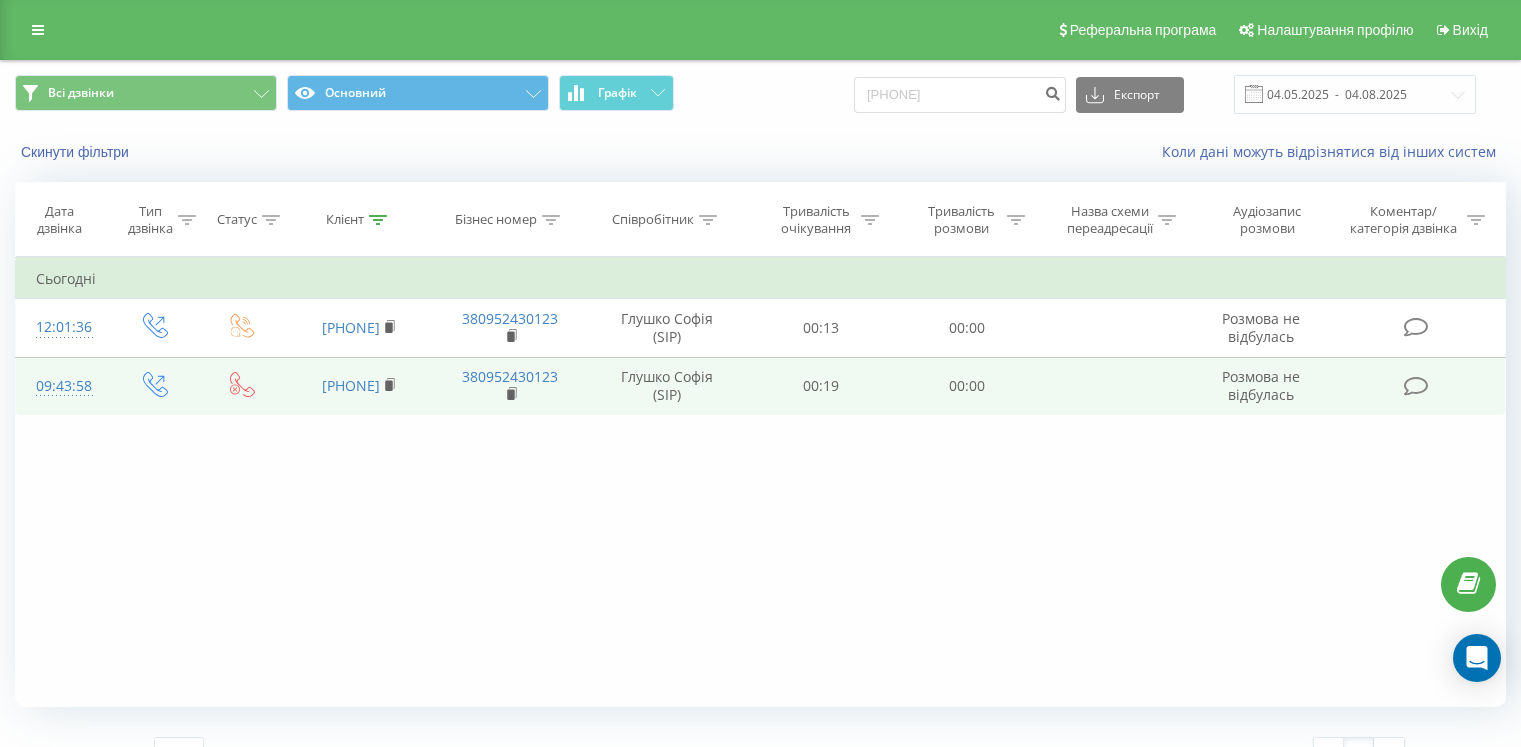 scroll, scrollTop: 0, scrollLeft: 0, axis: both 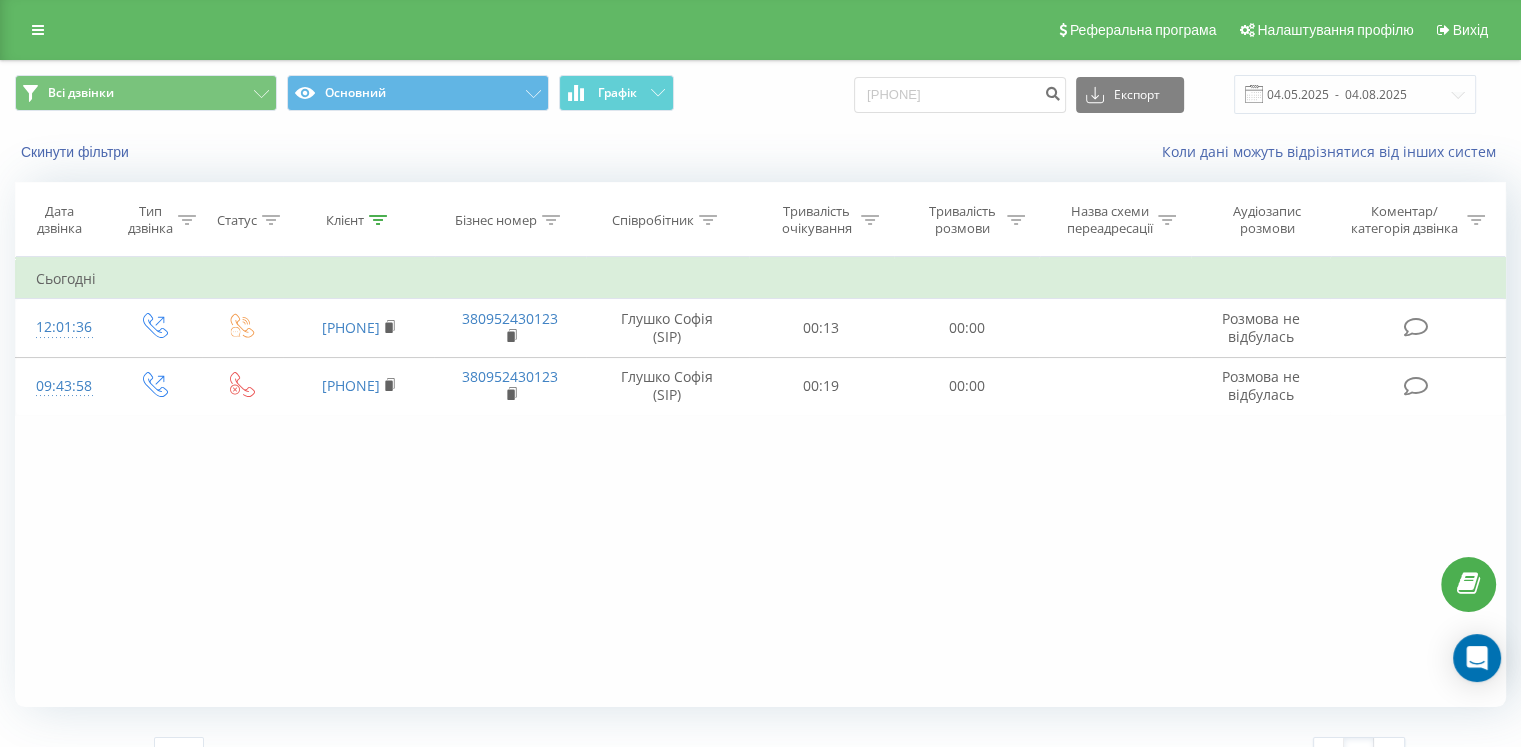 click on "Скинути фільтри Коли дані можуть відрізнятися вiд інших систем" at bounding box center [760, 152] 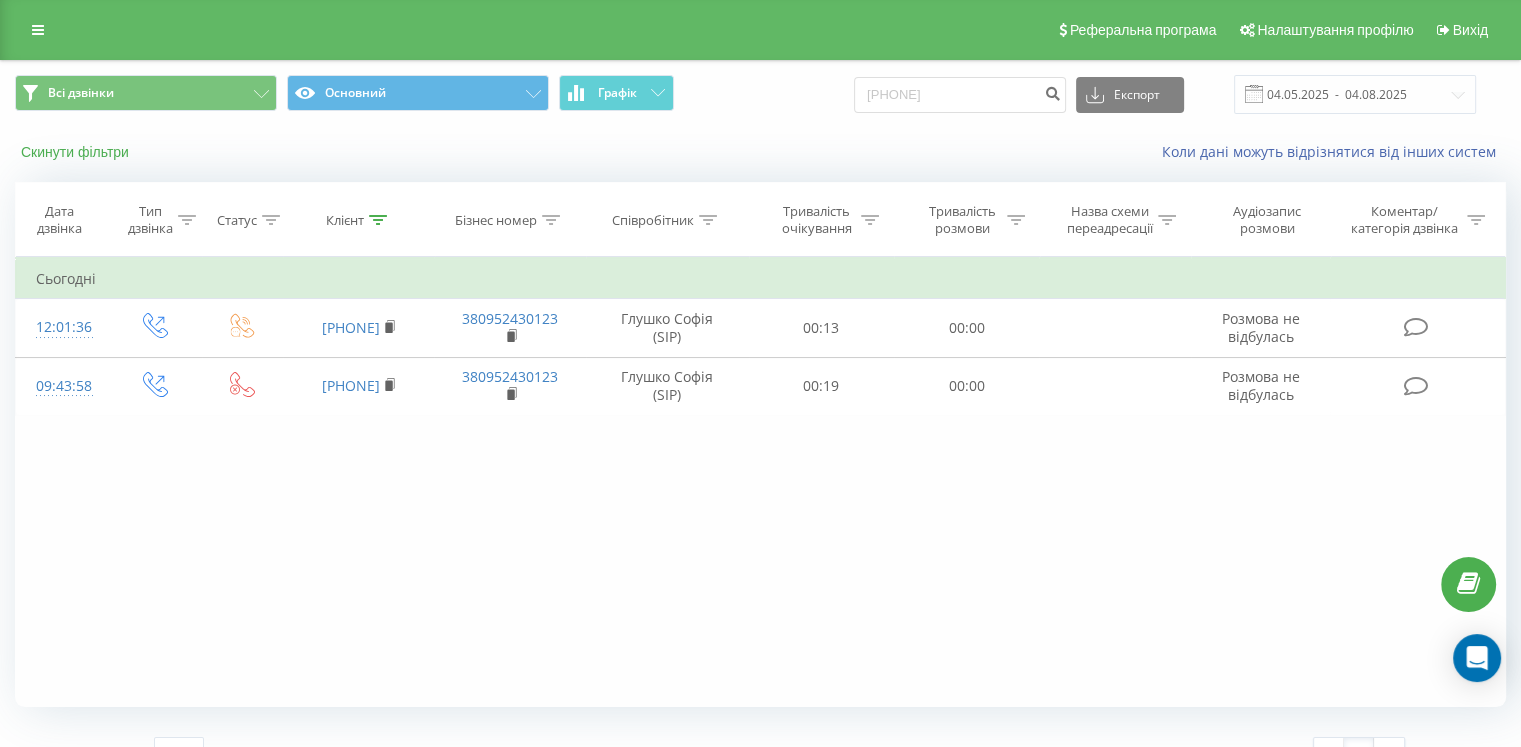 click on "Скинути фільтри" at bounding box center [77, 152] 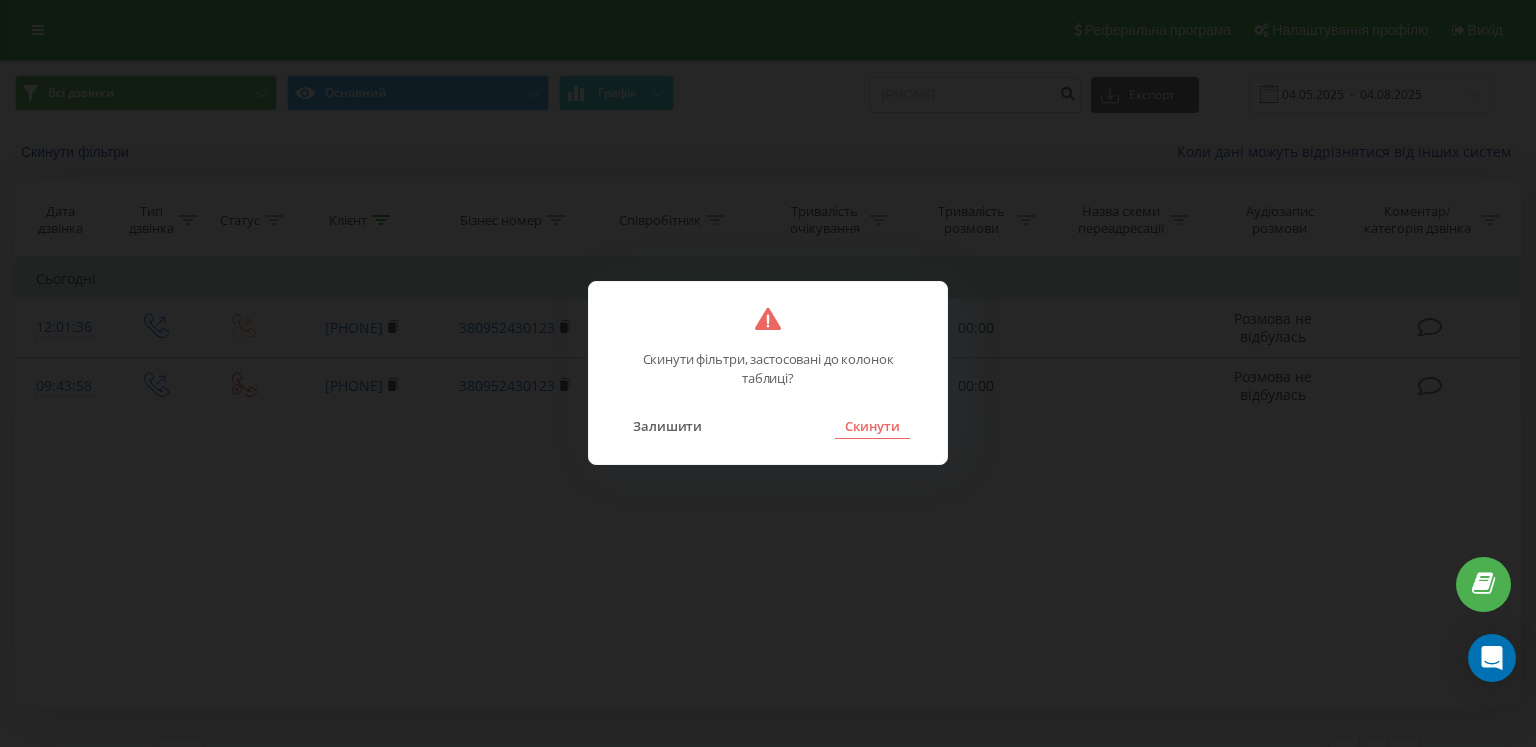 click on "Скинути" at bounding box center (872, 426) 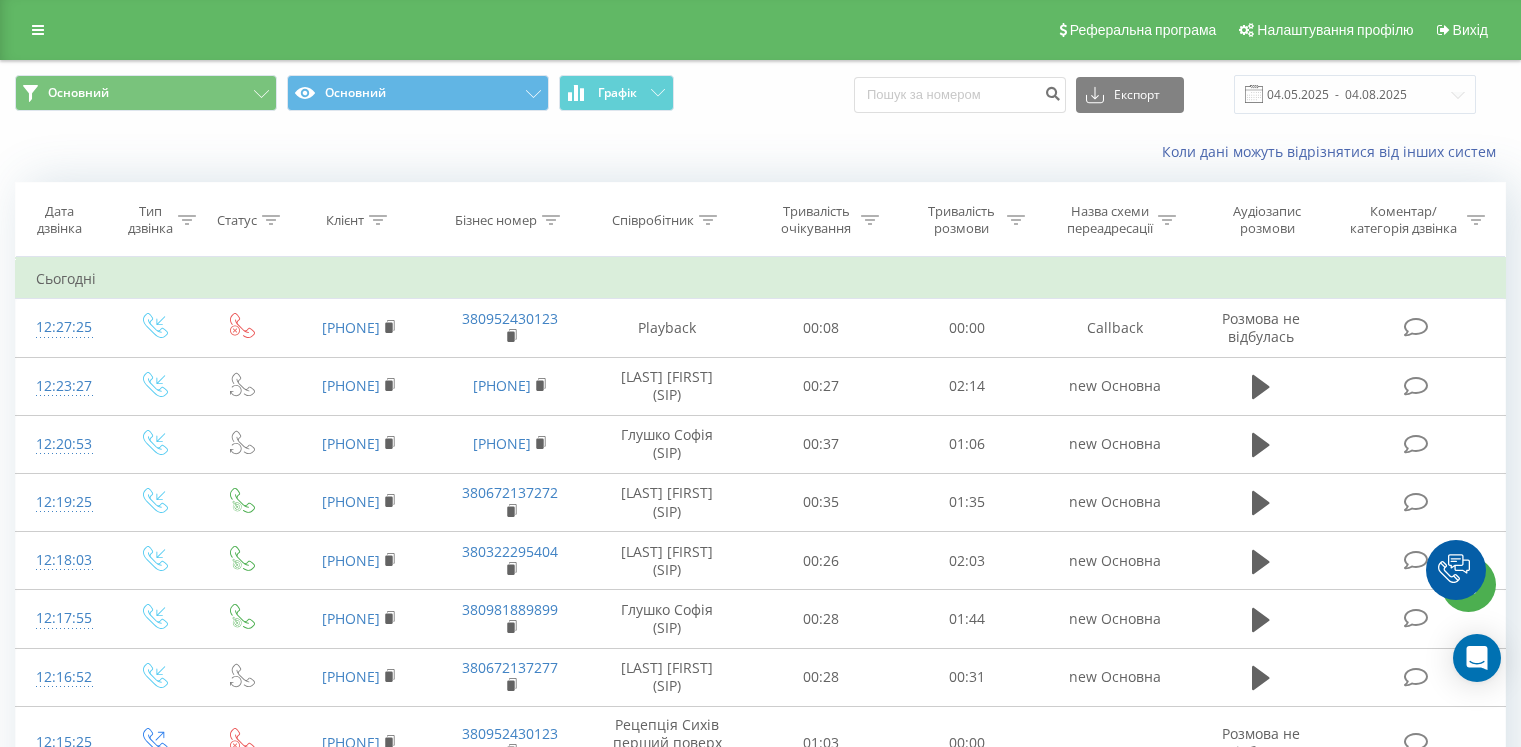 scroll, scrollTop: 0, scrollLeft: 0, axis: both 